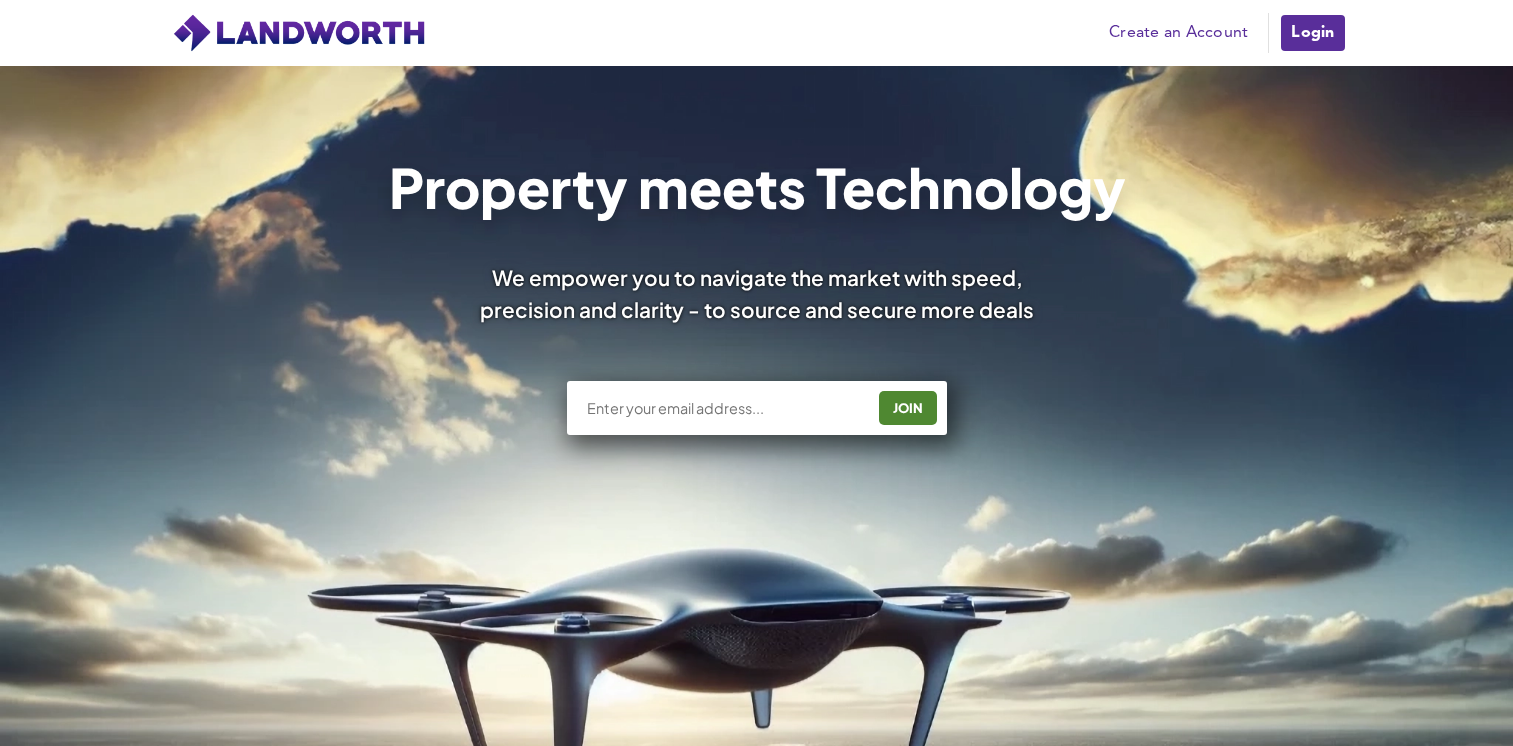 scroll, scrollTop: 0, scrollLeft: 0, axis: both 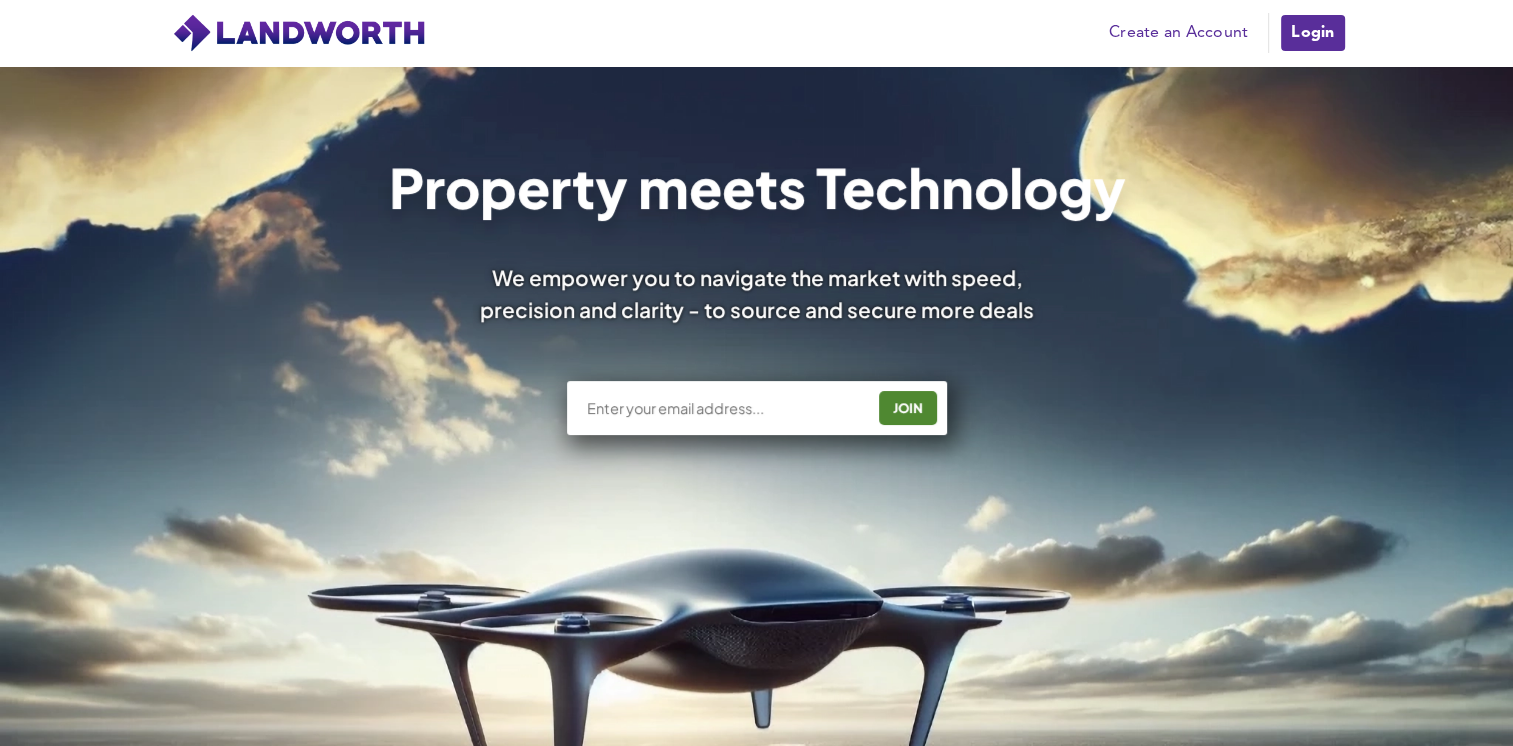 click on "Login" at bounding box center (1312, 33) 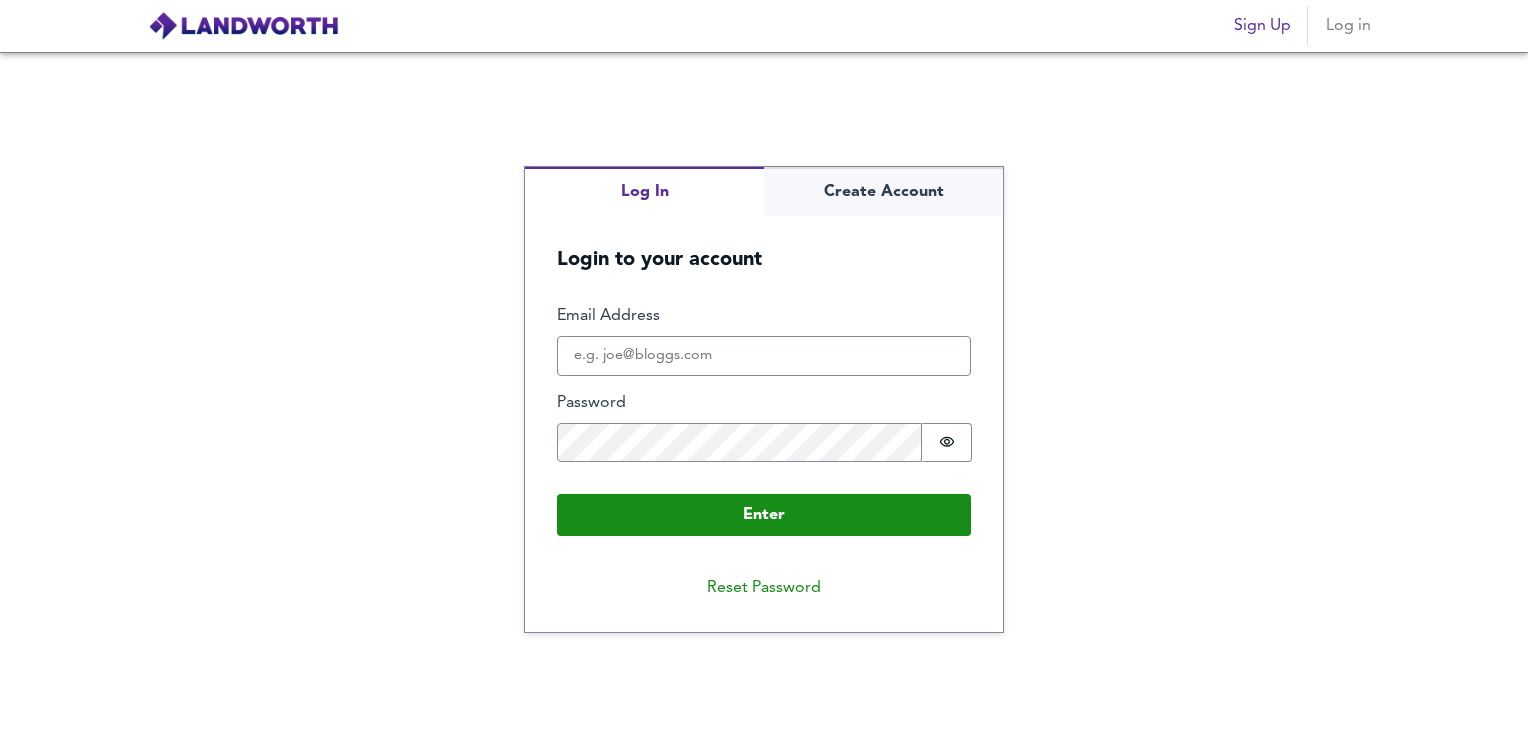 scroll, scrollTop: 0, scrollLeft: 0, axis: both 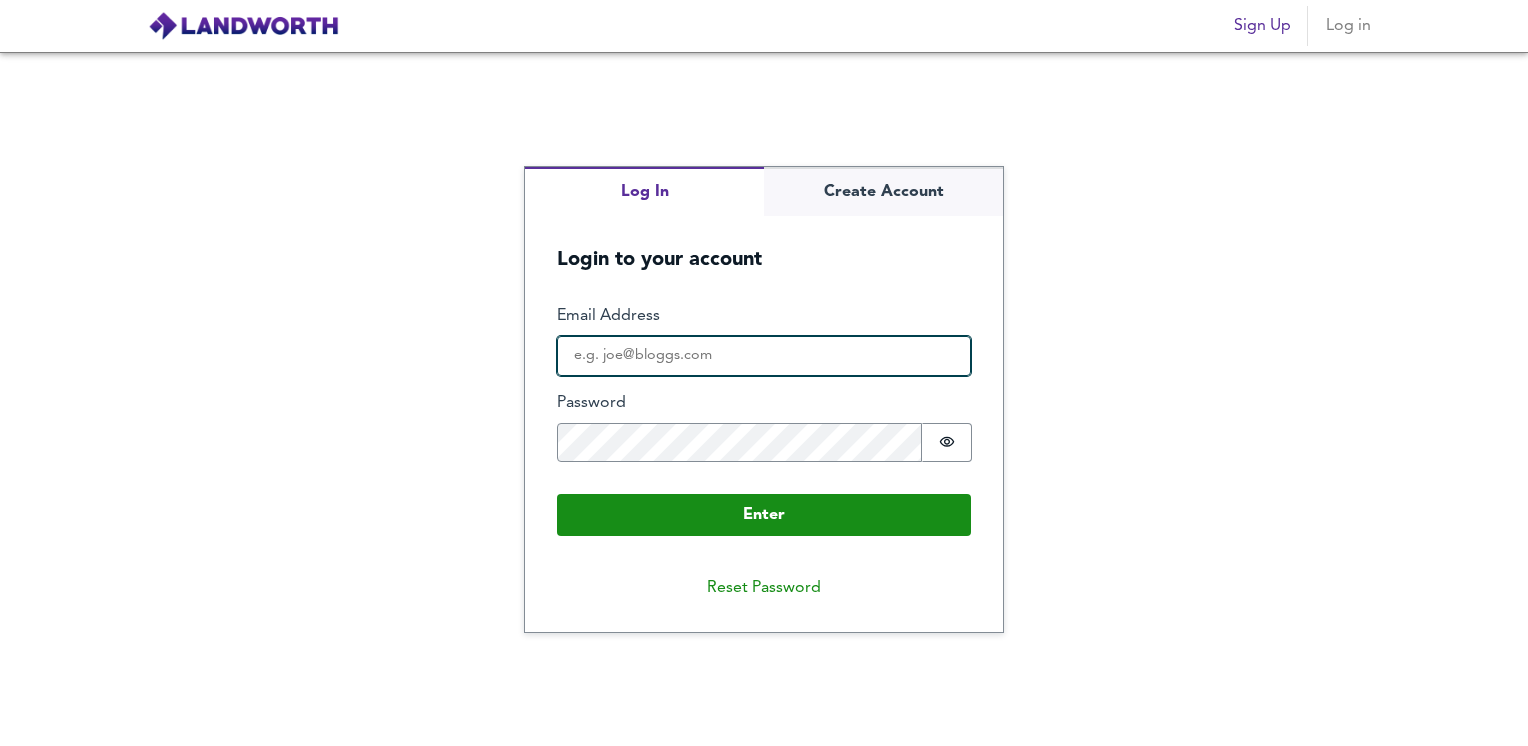 click on "Email Address" at bounding box center (764, 356) 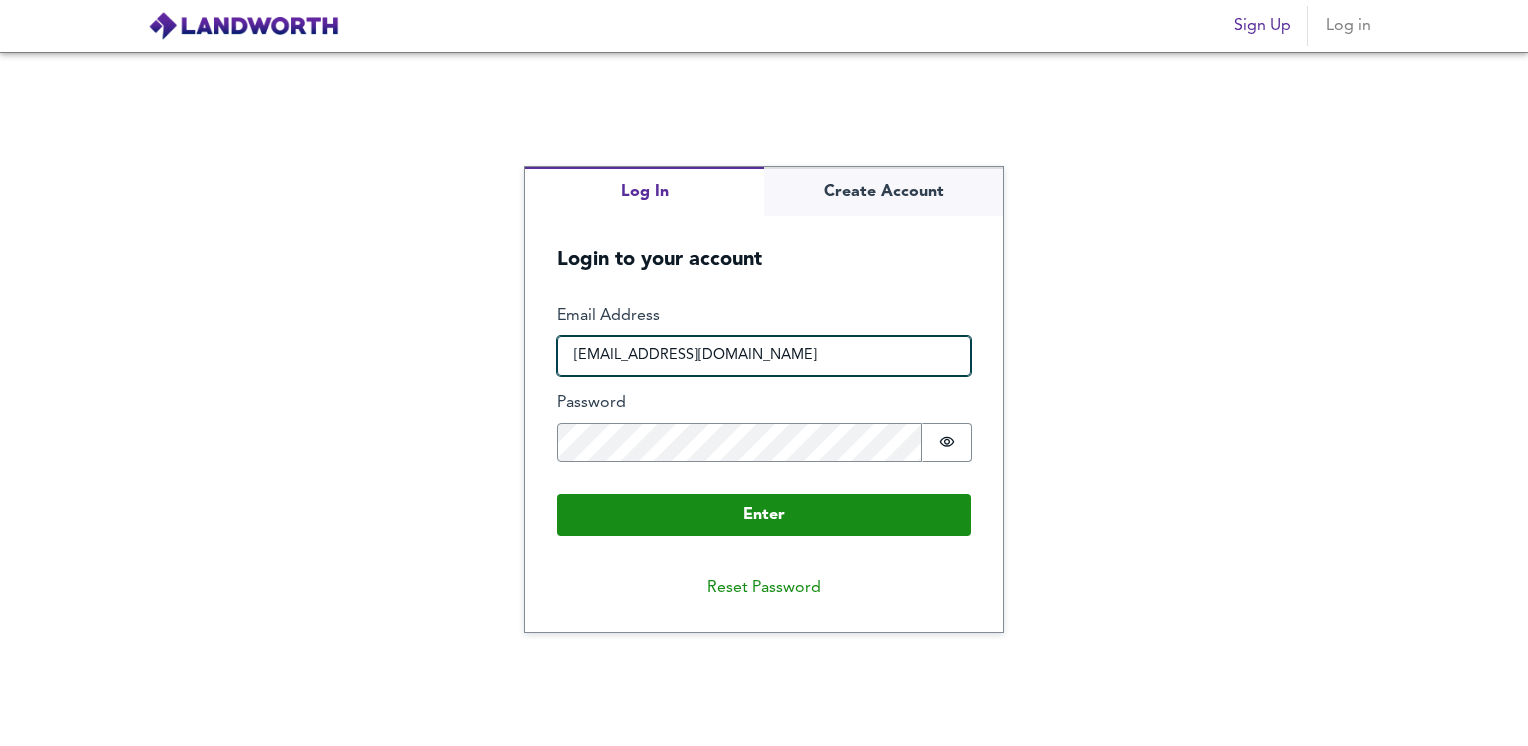 click on "nithishnani077@gmail.com" at bounding box center [764, 356] 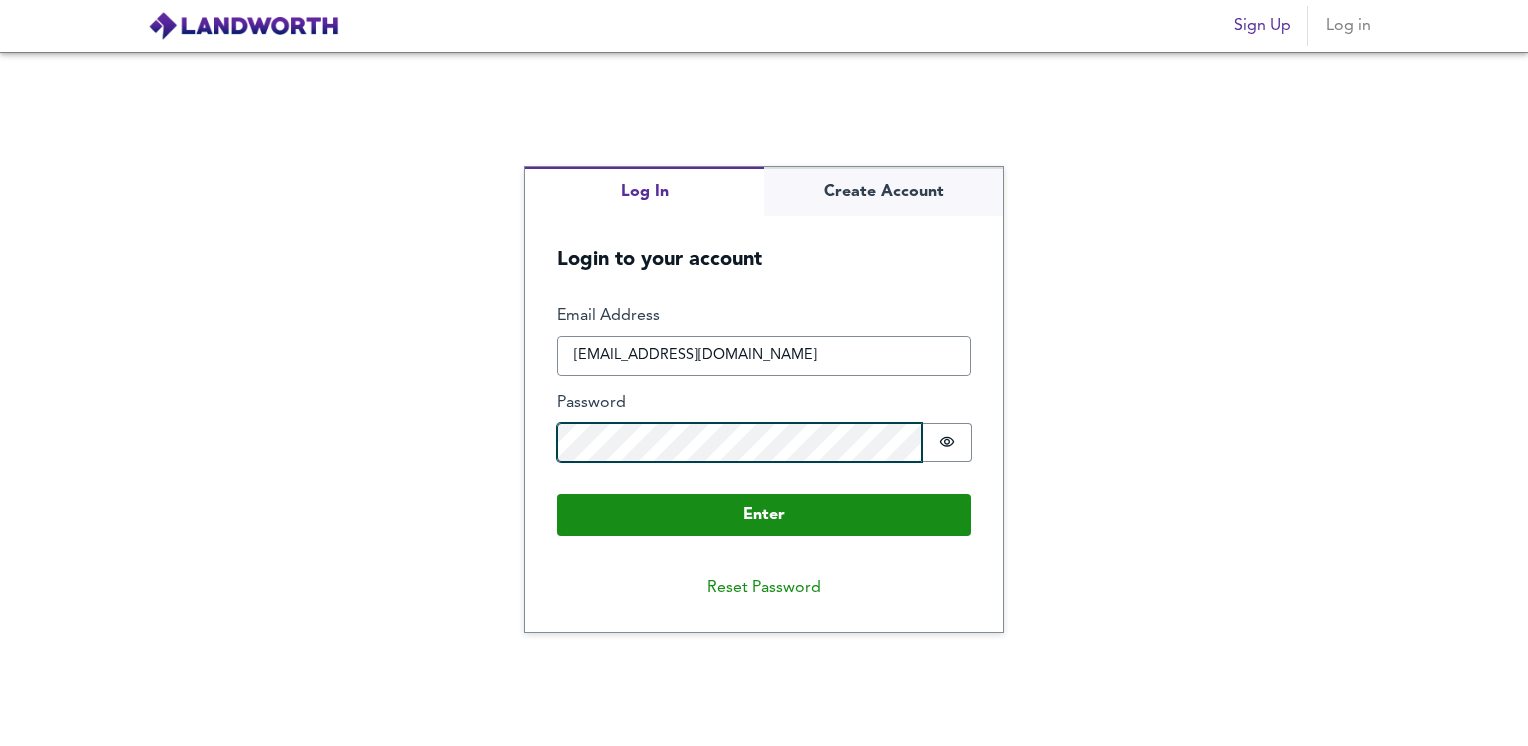 click on "Enter" at bounding box center (764, 515) 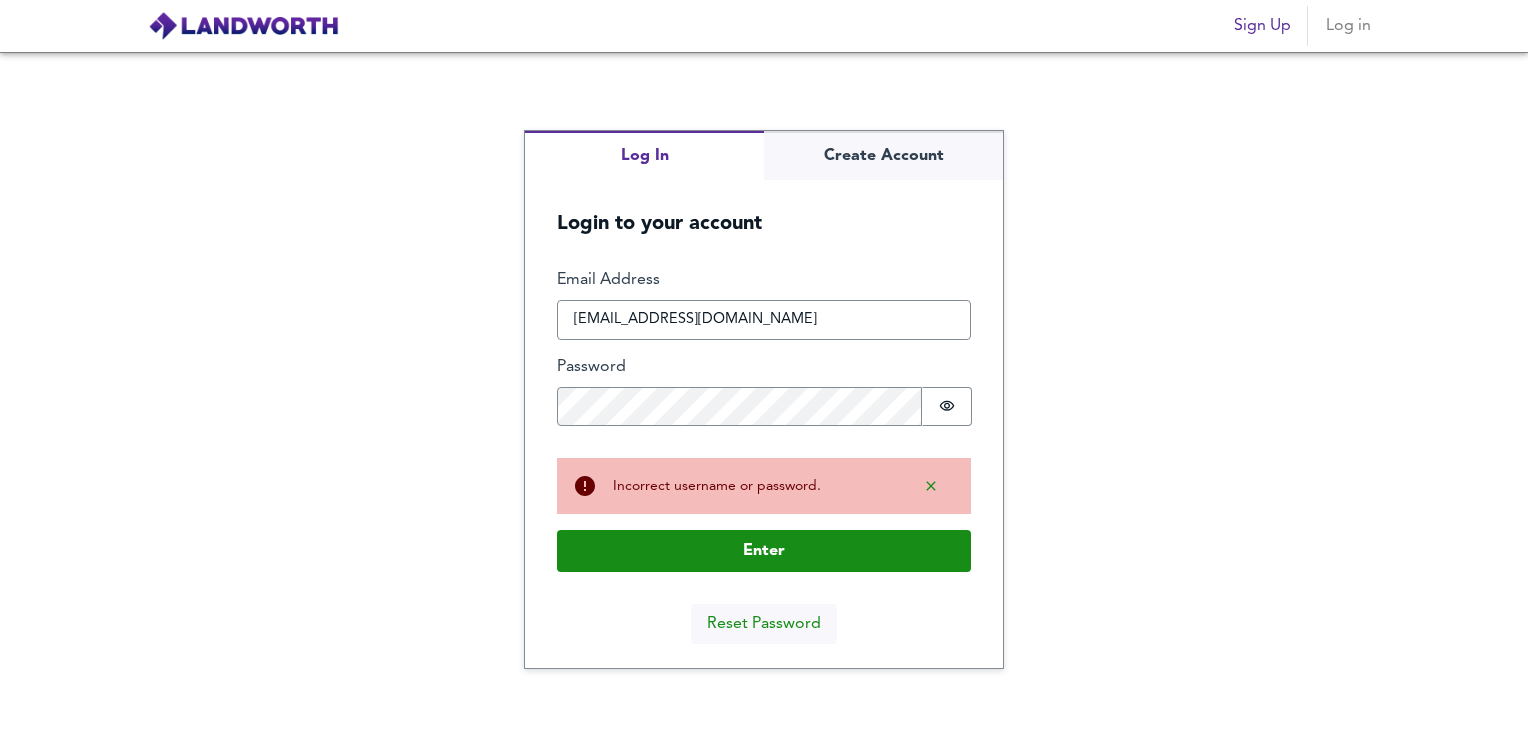 click on "Reset Password" at bounding box center [764, 624] 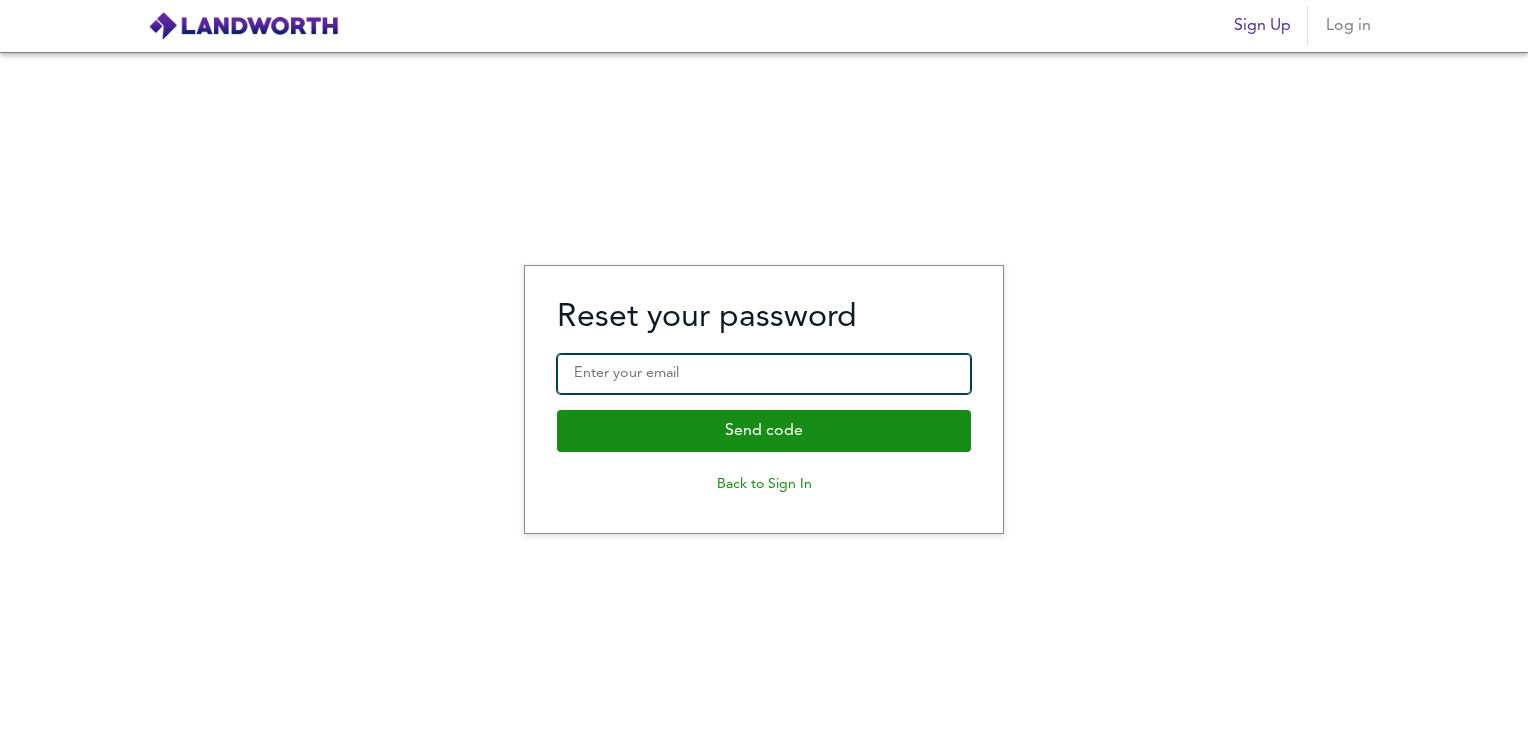 click on "Enter your email" at bounding box center [764, 374] 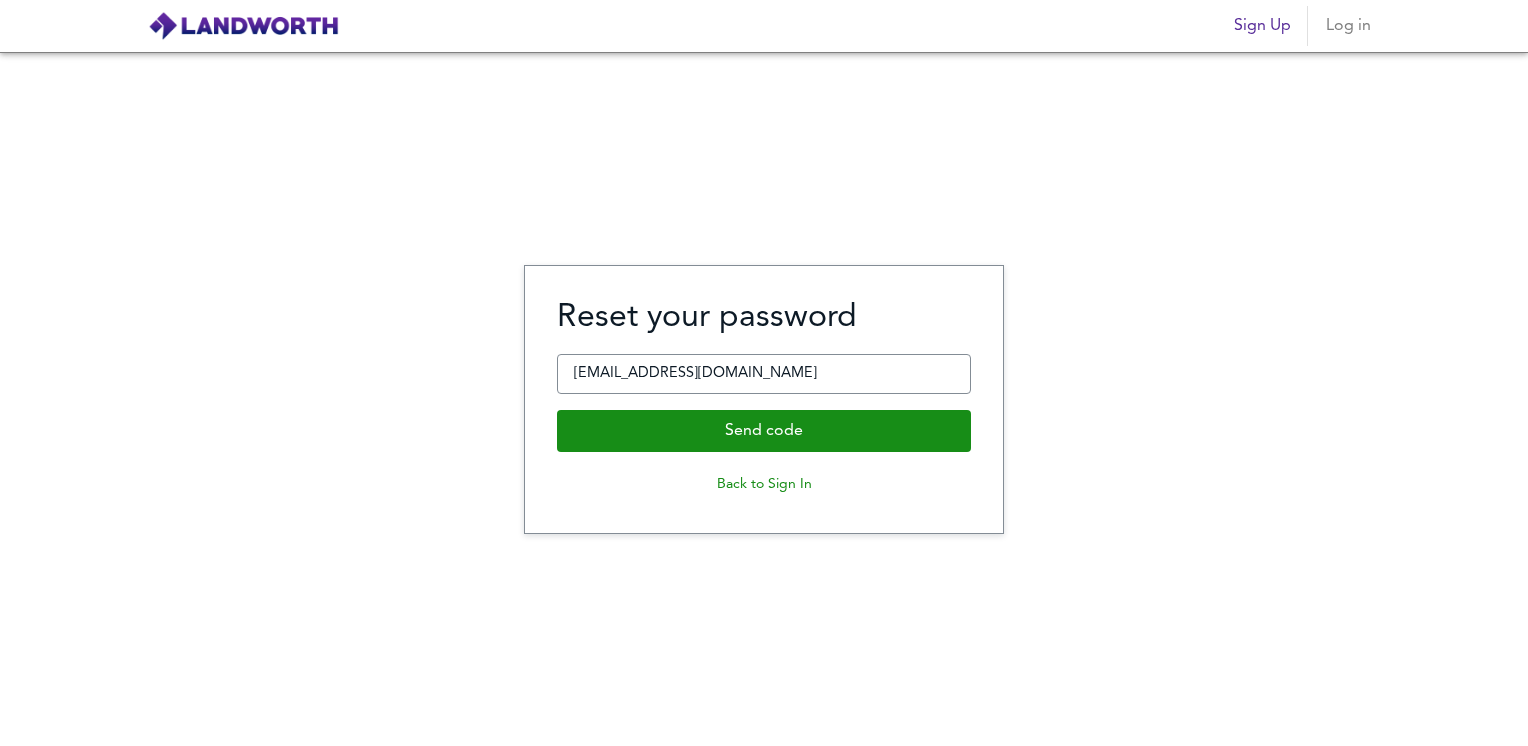 click on "Reset your password Enter your email nithishnani077@gmail.com Send code Back to Sign In" at bounding box center [764, 399] 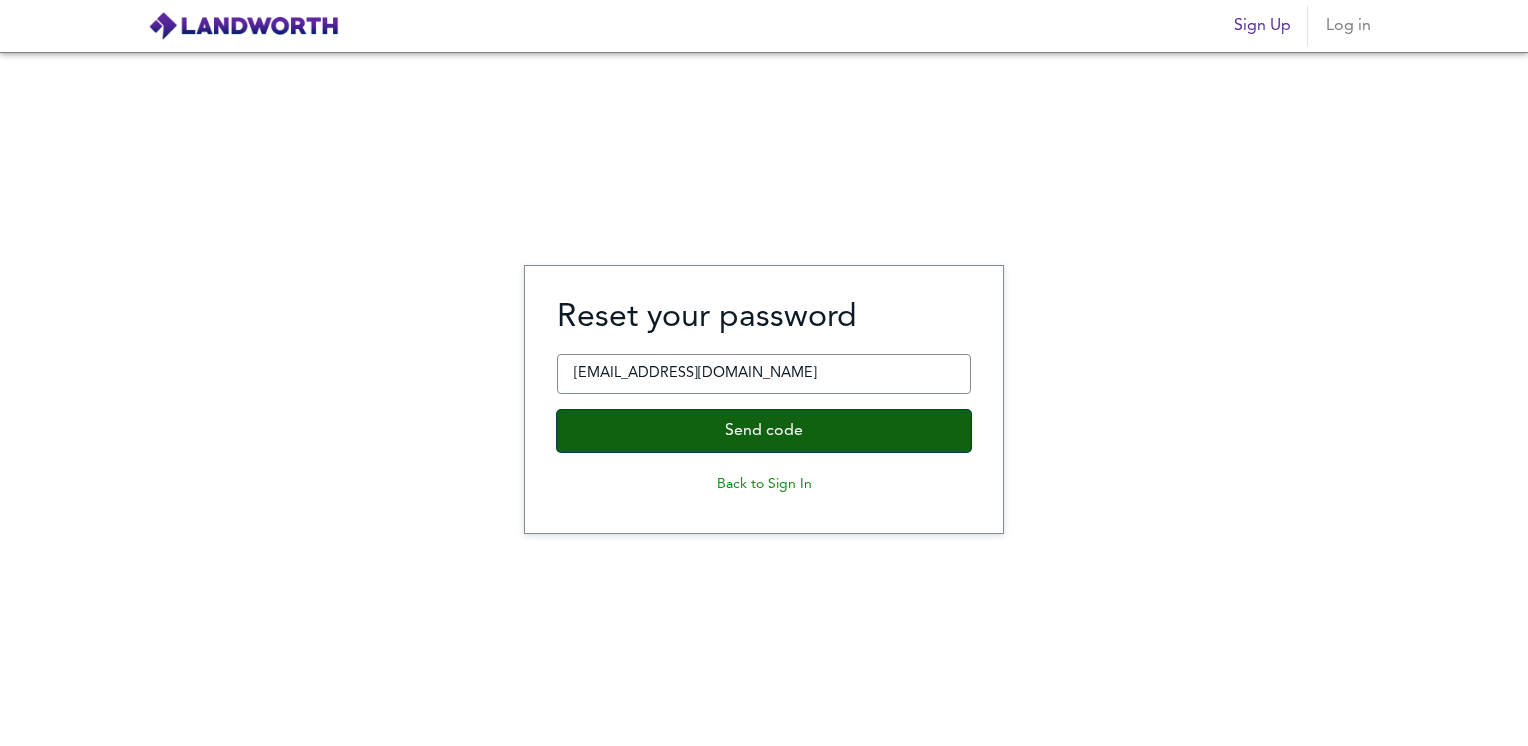 click on "Send code" at bounding box center (764, 431) 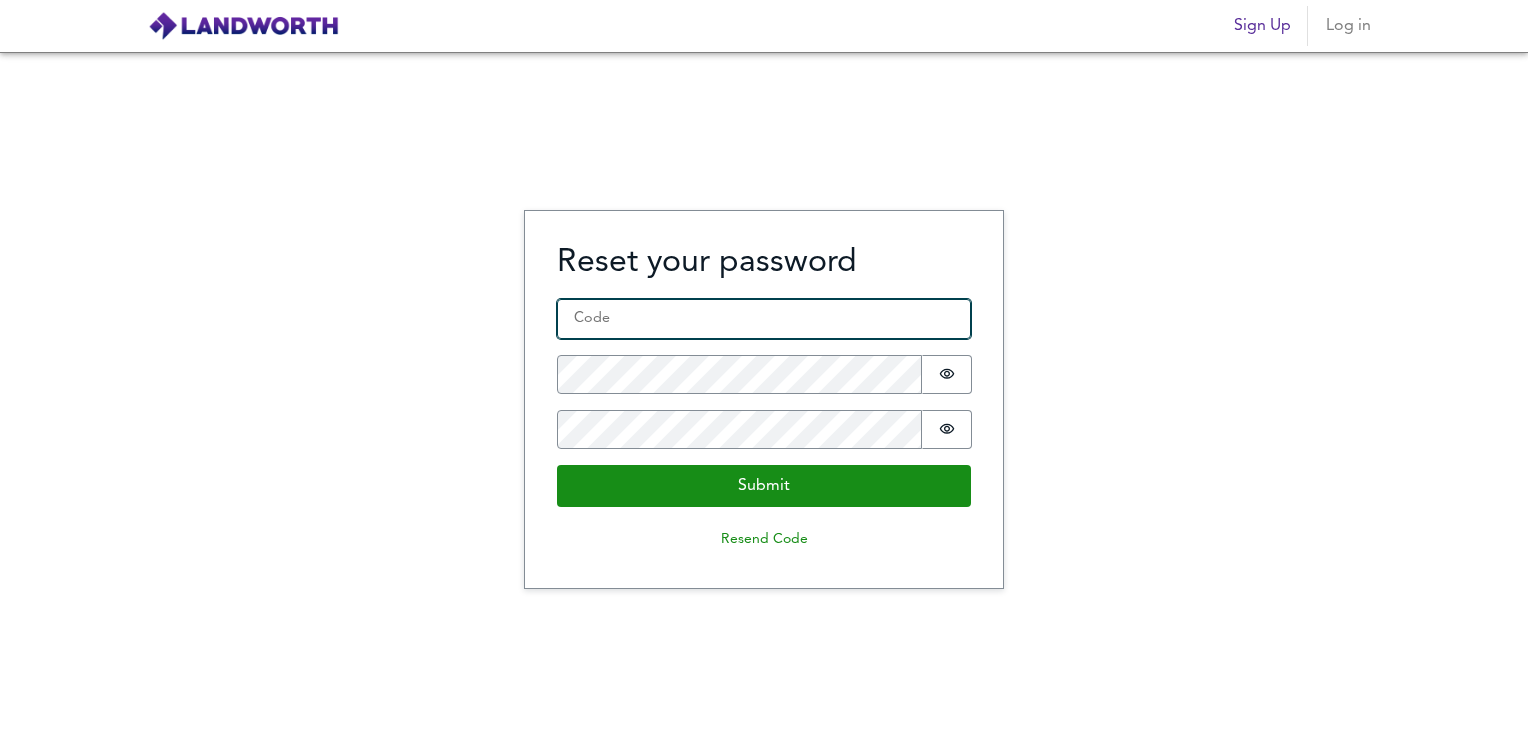 click on "Code *" at bounding box center (764, 319) 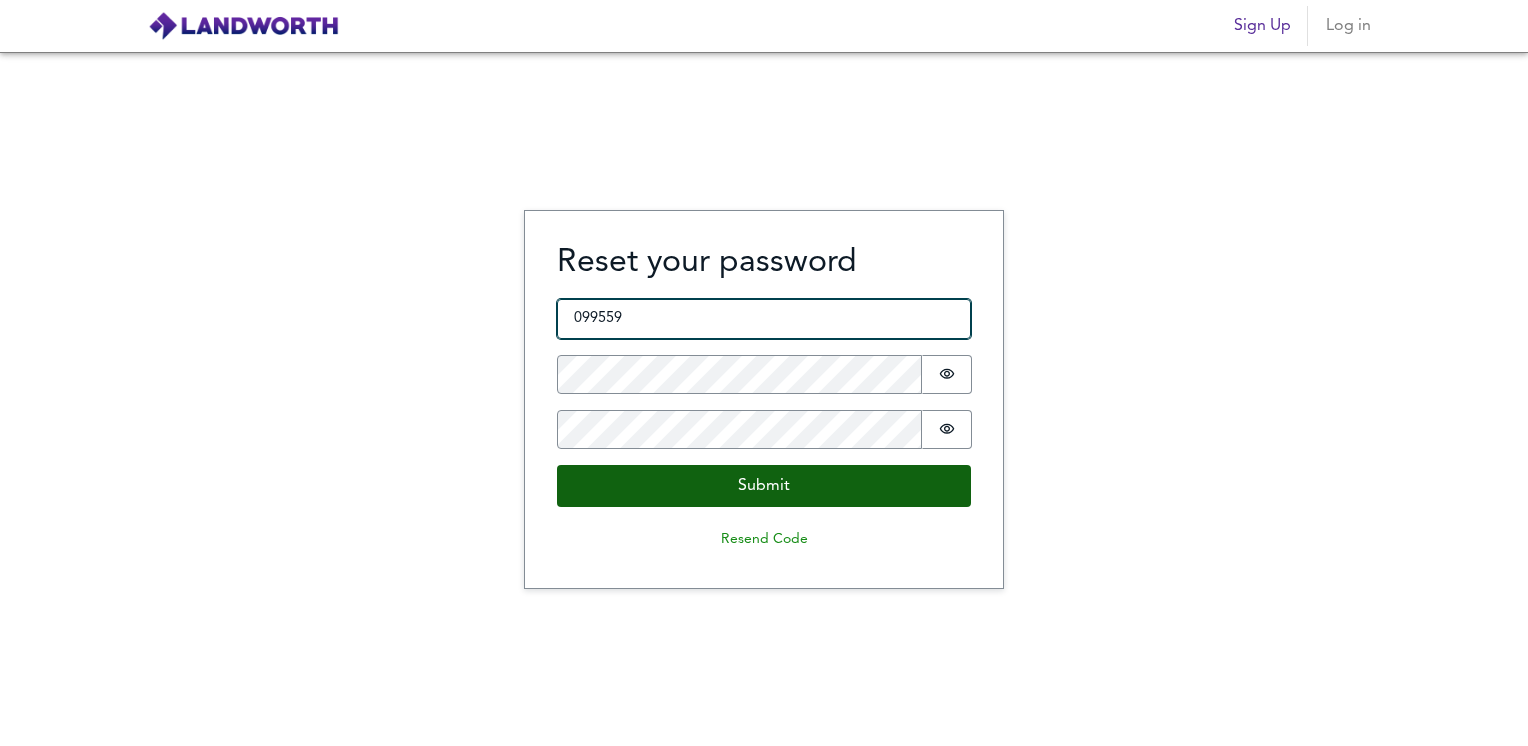 type on "099559" 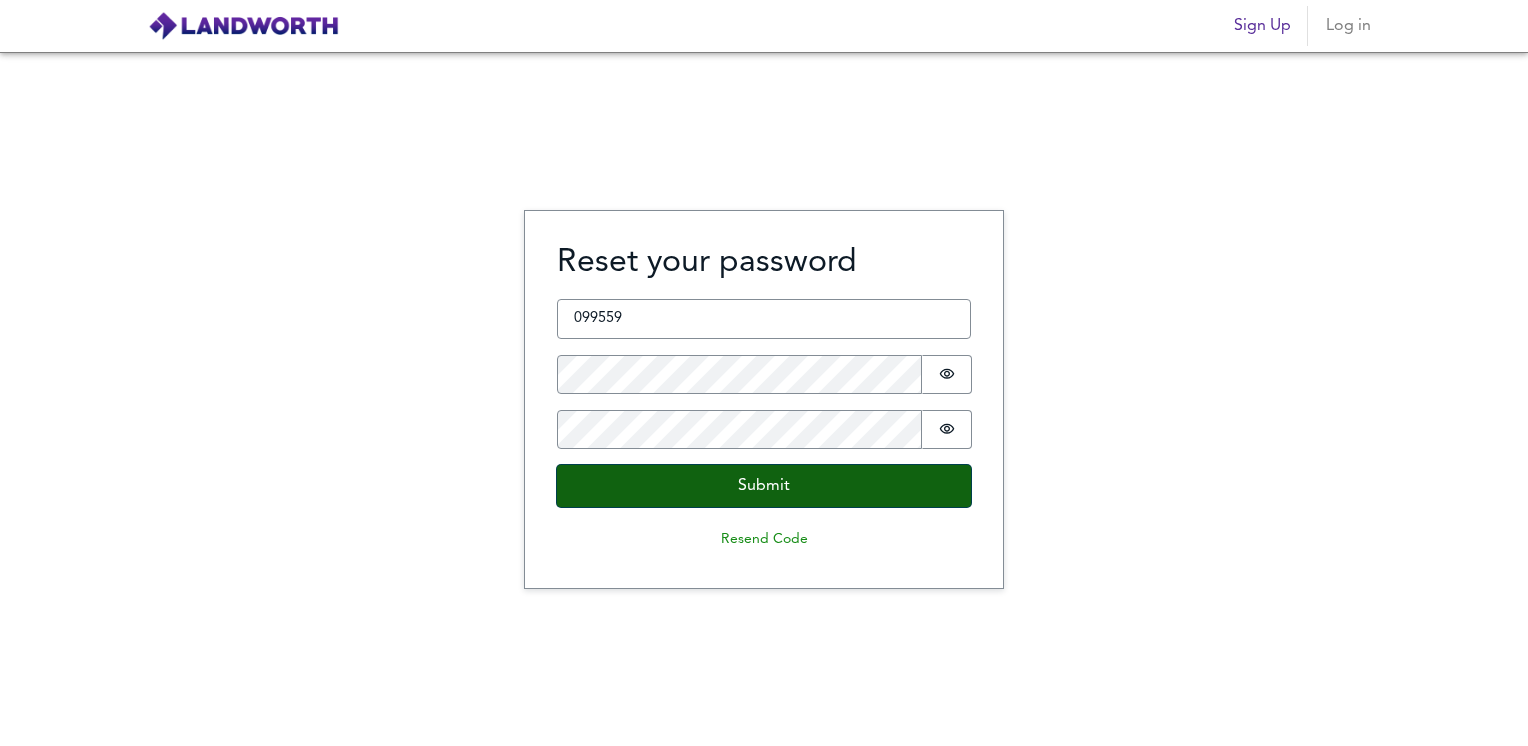 click on "Submit" at bounding box center (764, 486) 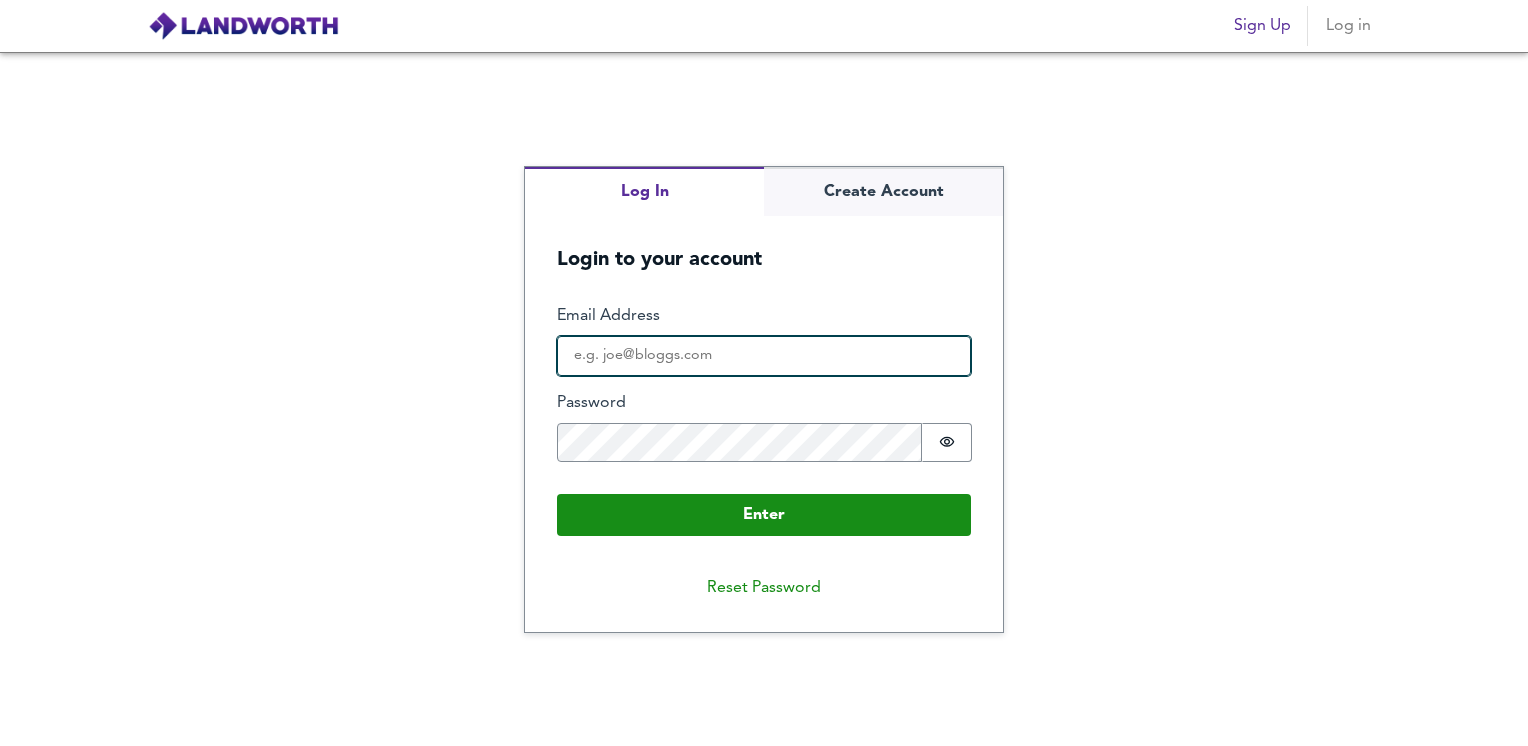 click on "Email Address" at bounding box center (764, 356) 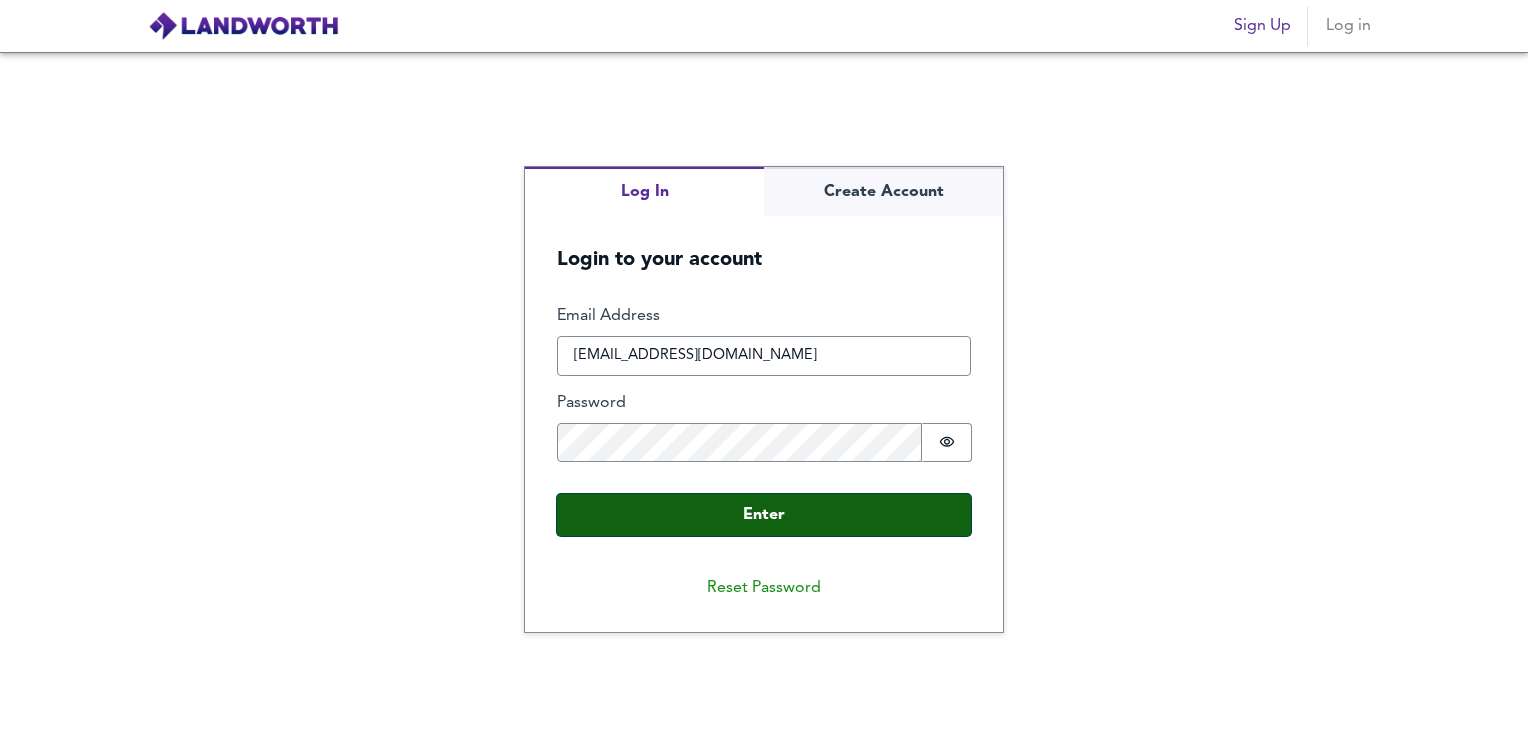 click on "Enter" at bounding box center [764, 515] 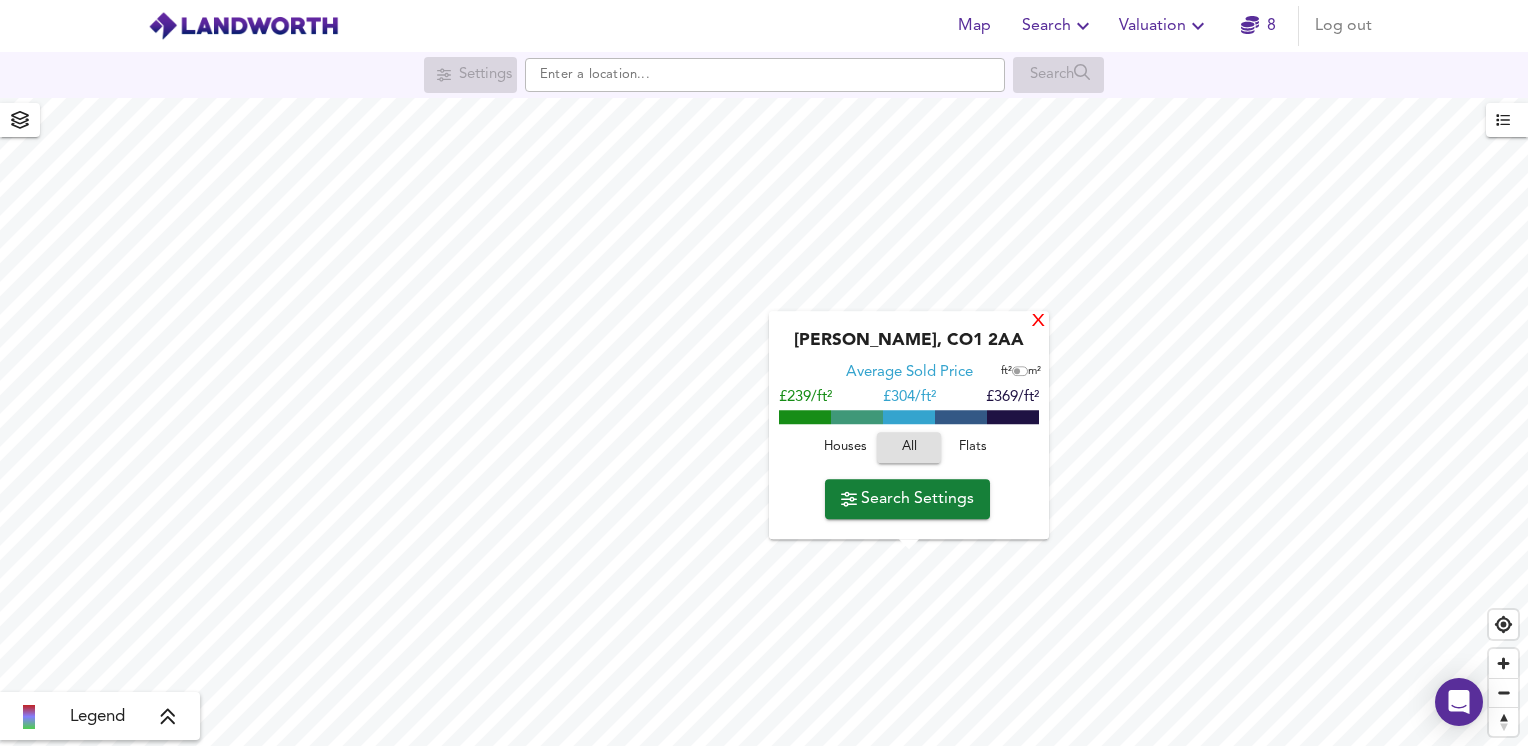 click on "X" at bounding box center [1038, 322] 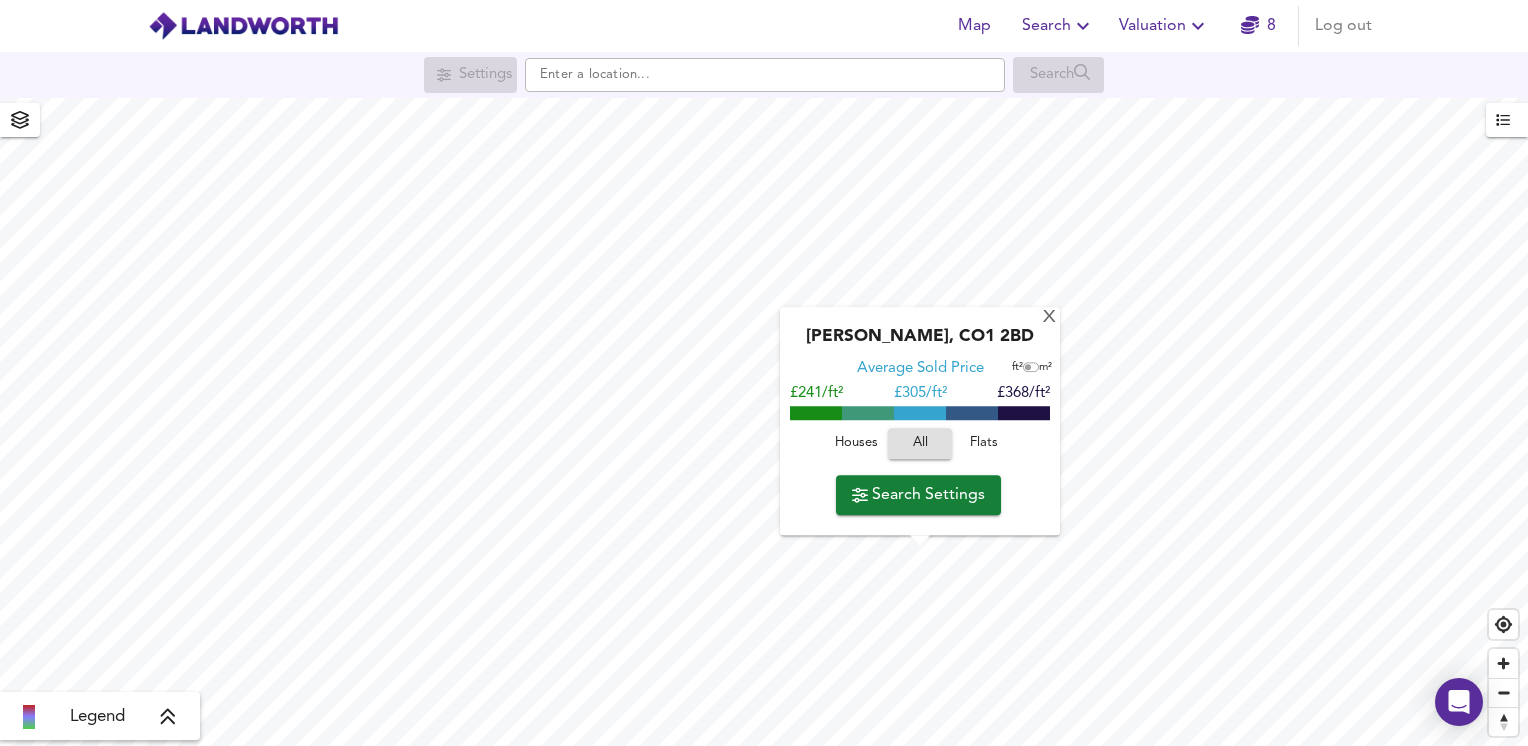 click on "Search Settings" at bounding box center [918, 495] 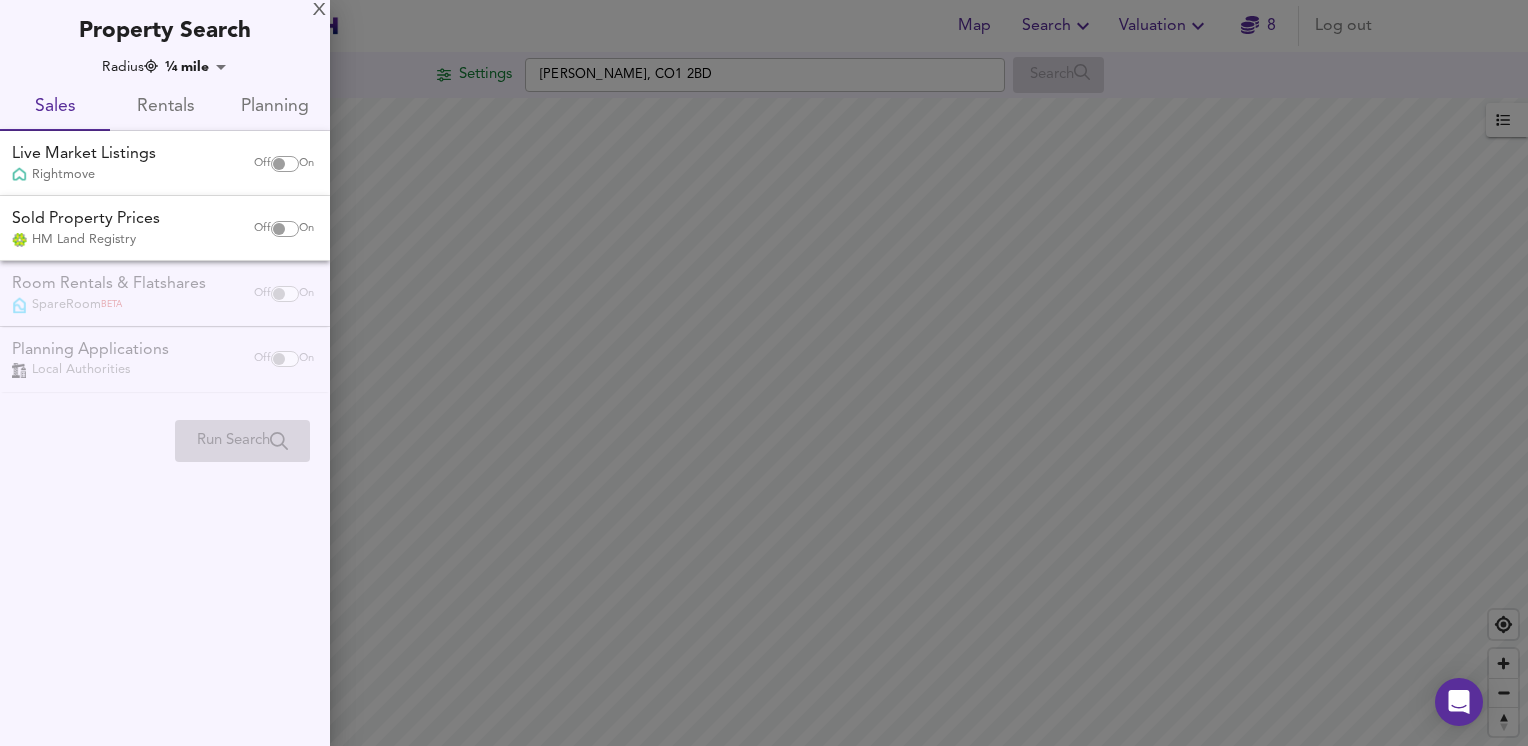 checkbox on "false" 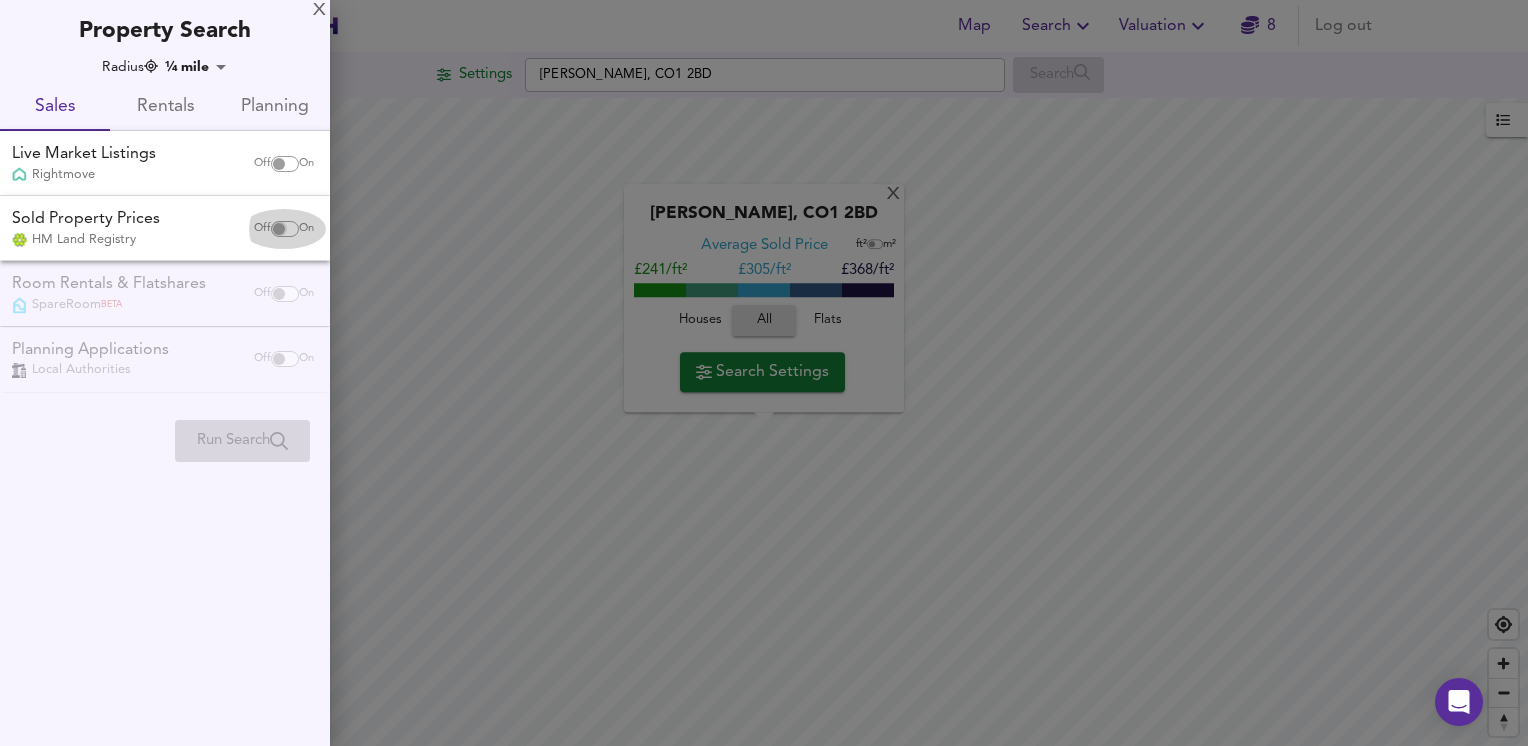 click at bounding box center (279, 229) 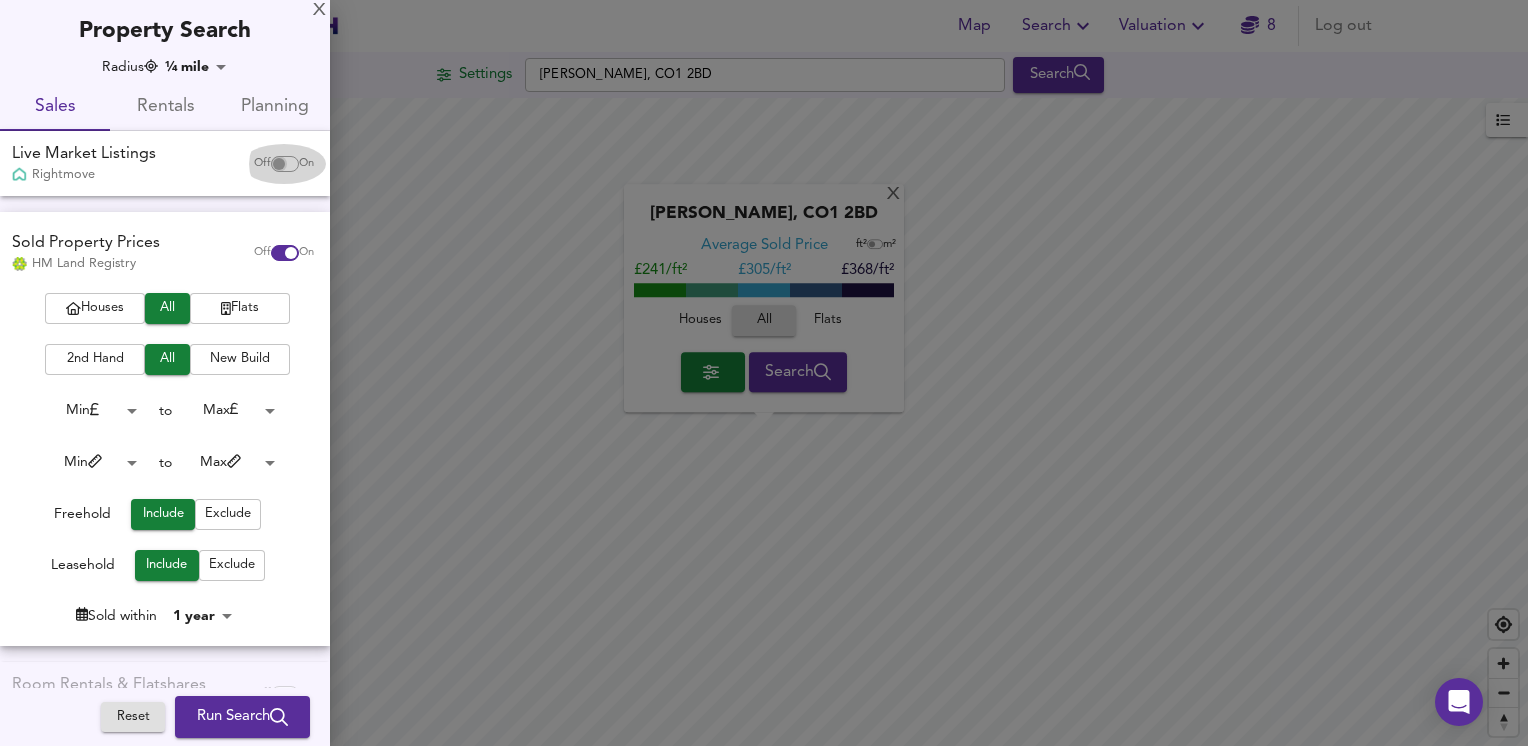click at bounding box center [279, 164] 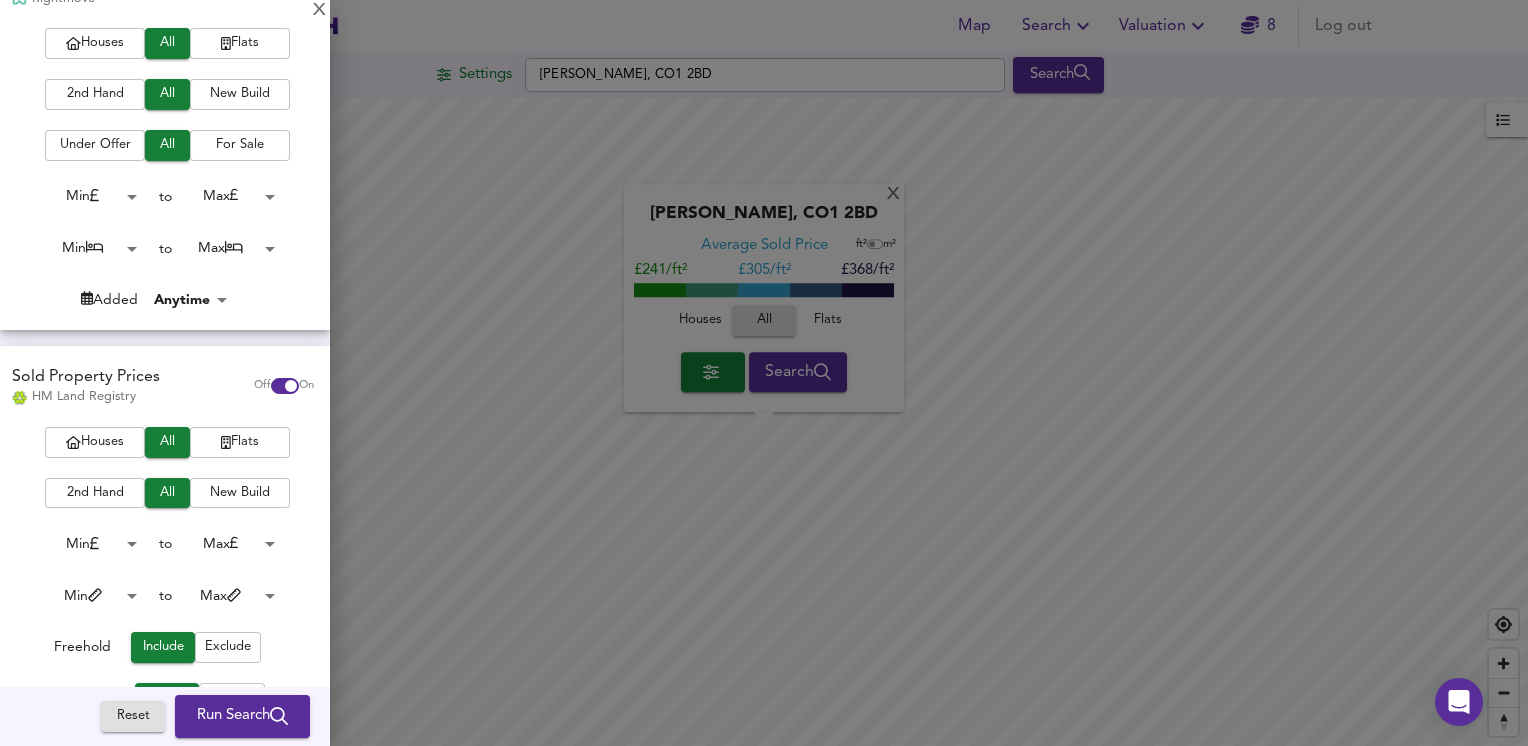 scroll, scrollTop: 400, scrollLeft: 0, axis: vertical 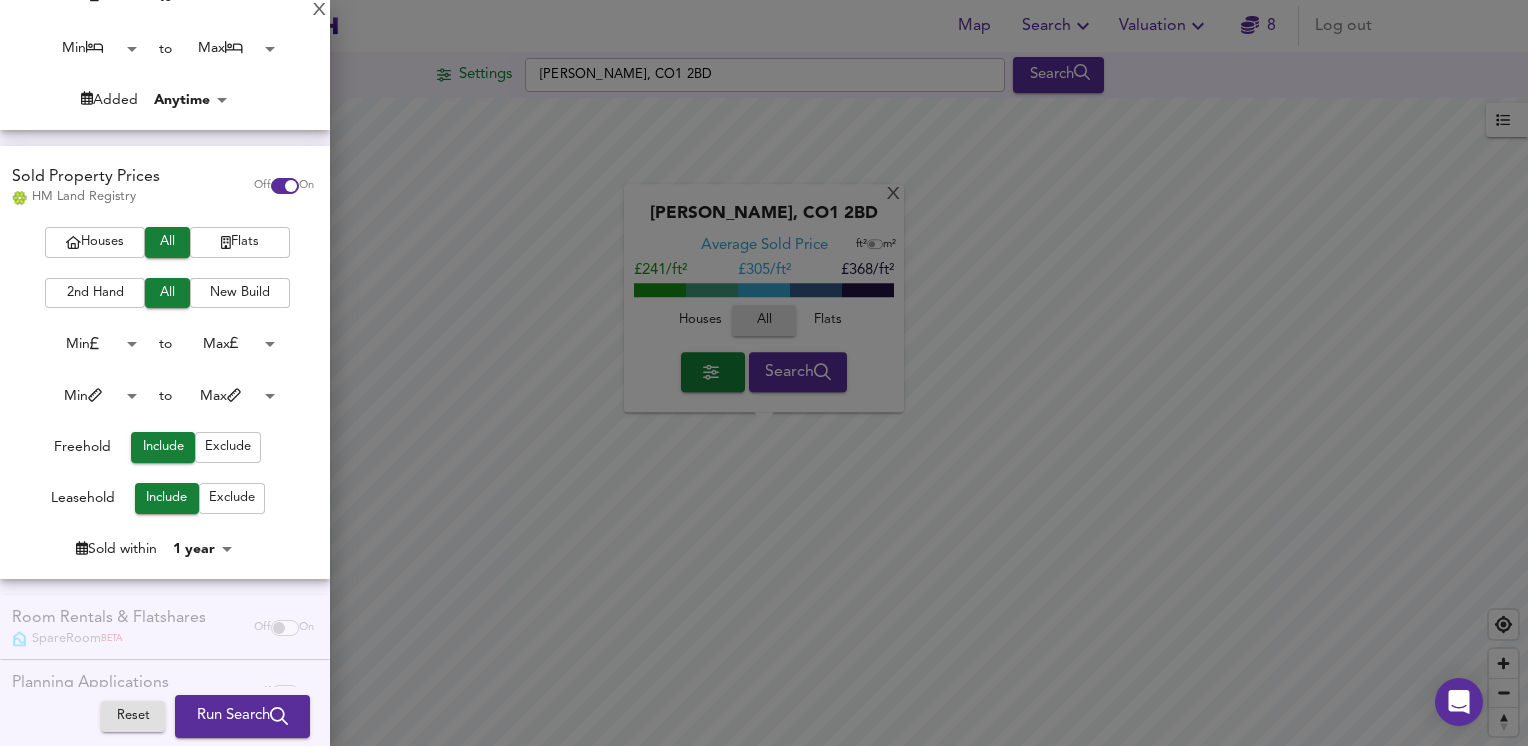 click on "Run Search" at bounding box center [242, 717] 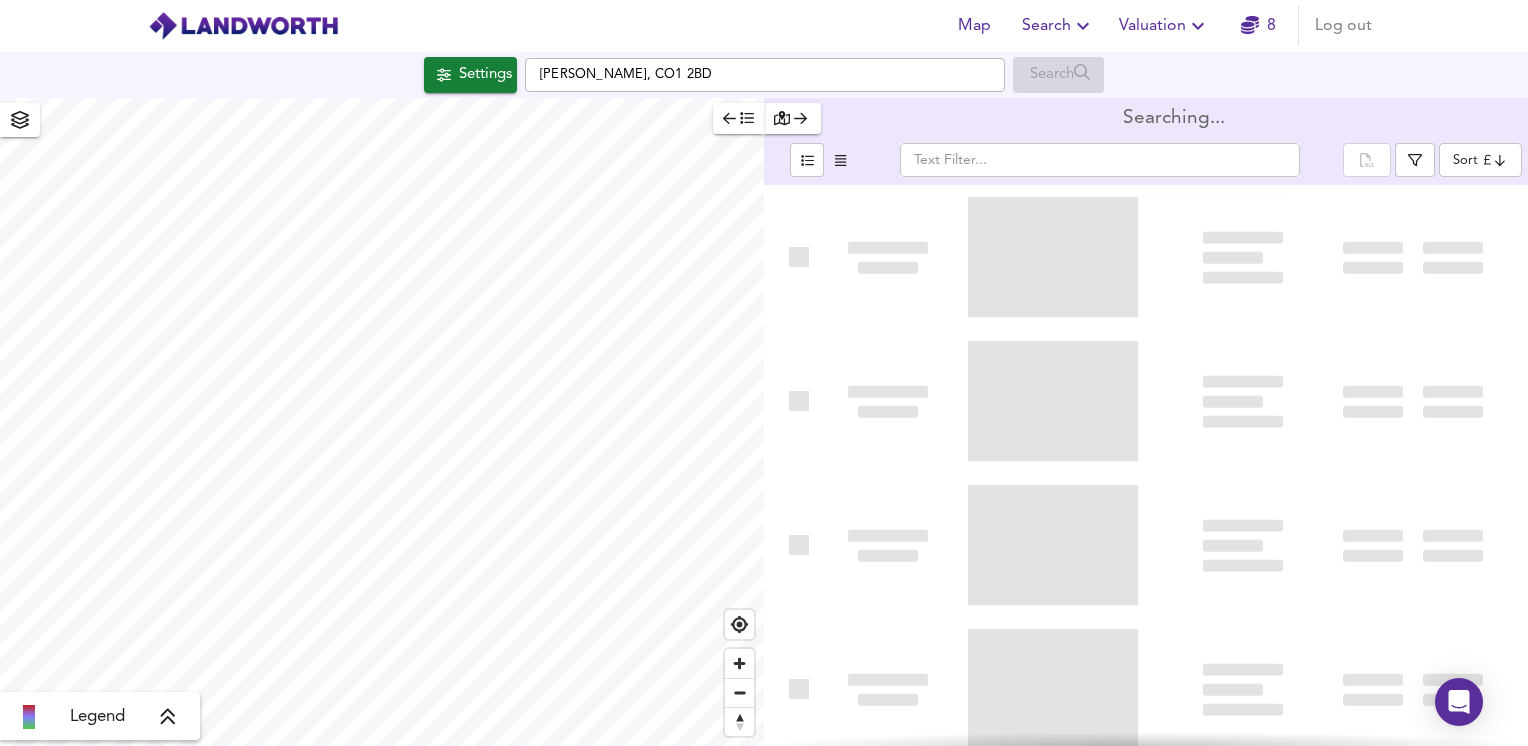 type on "bestdeal" 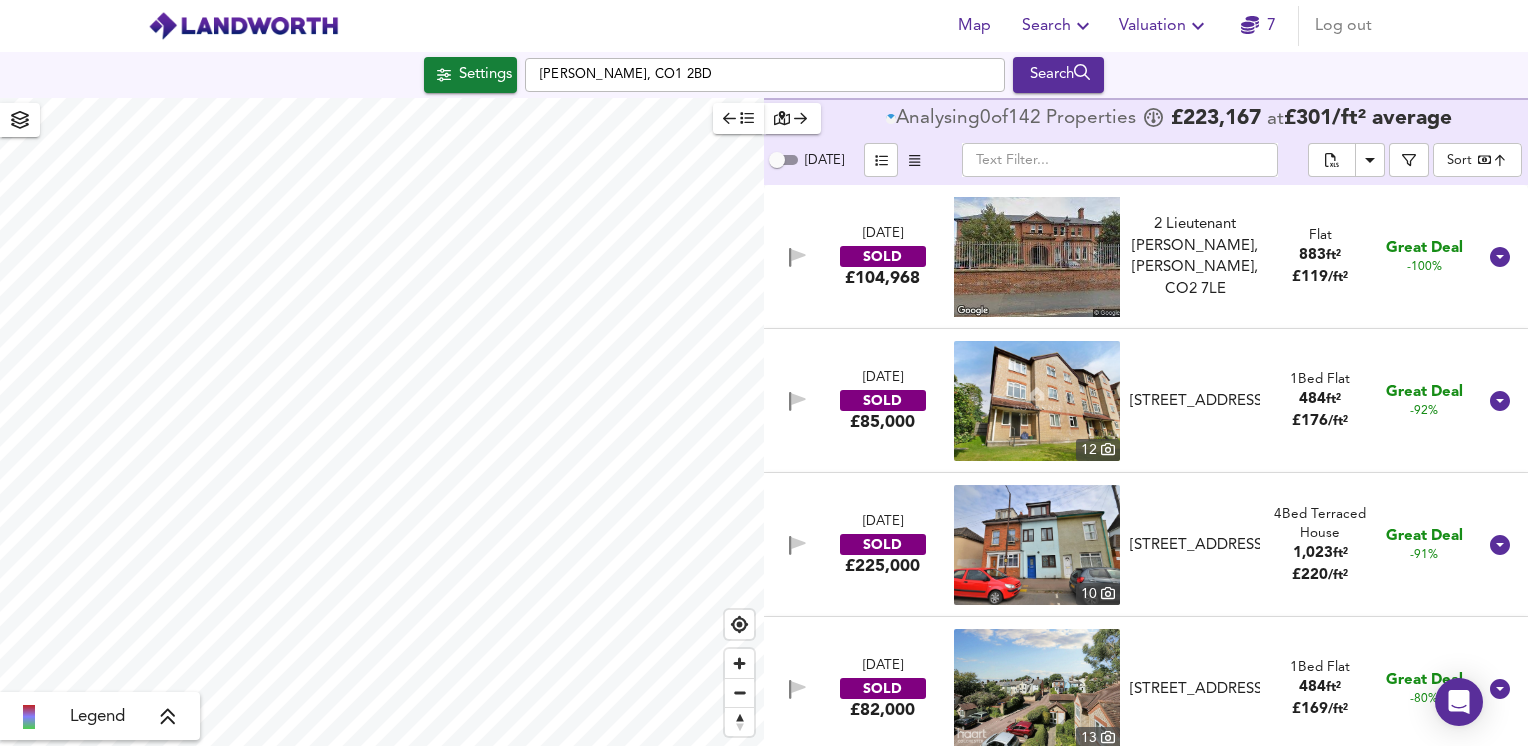 click on "7" at bounding box center (1258, 26) 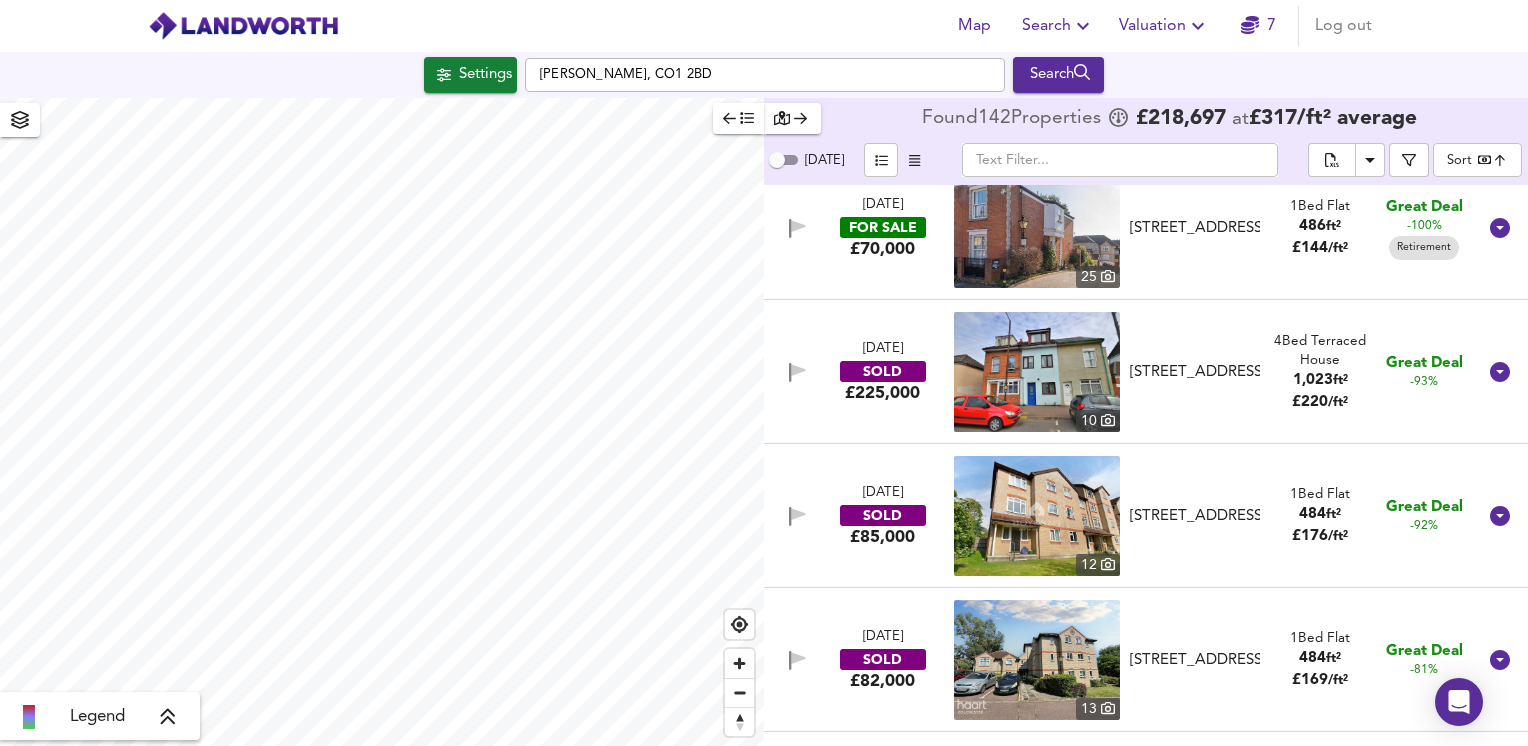 scroll, scrollTop: 700, scrollLeft: 0, axis: vertical 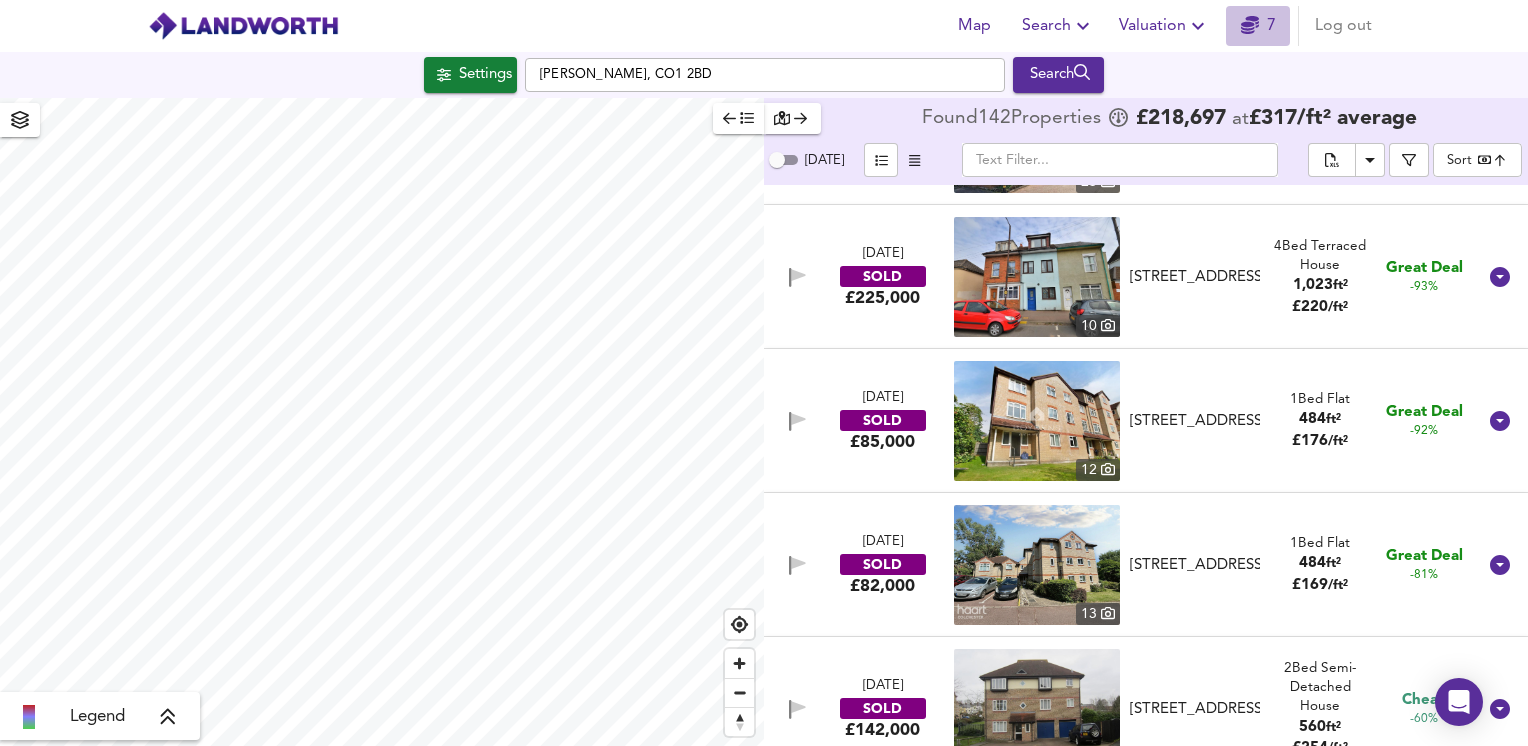 click on "7" at bounding box center (1258, 26) 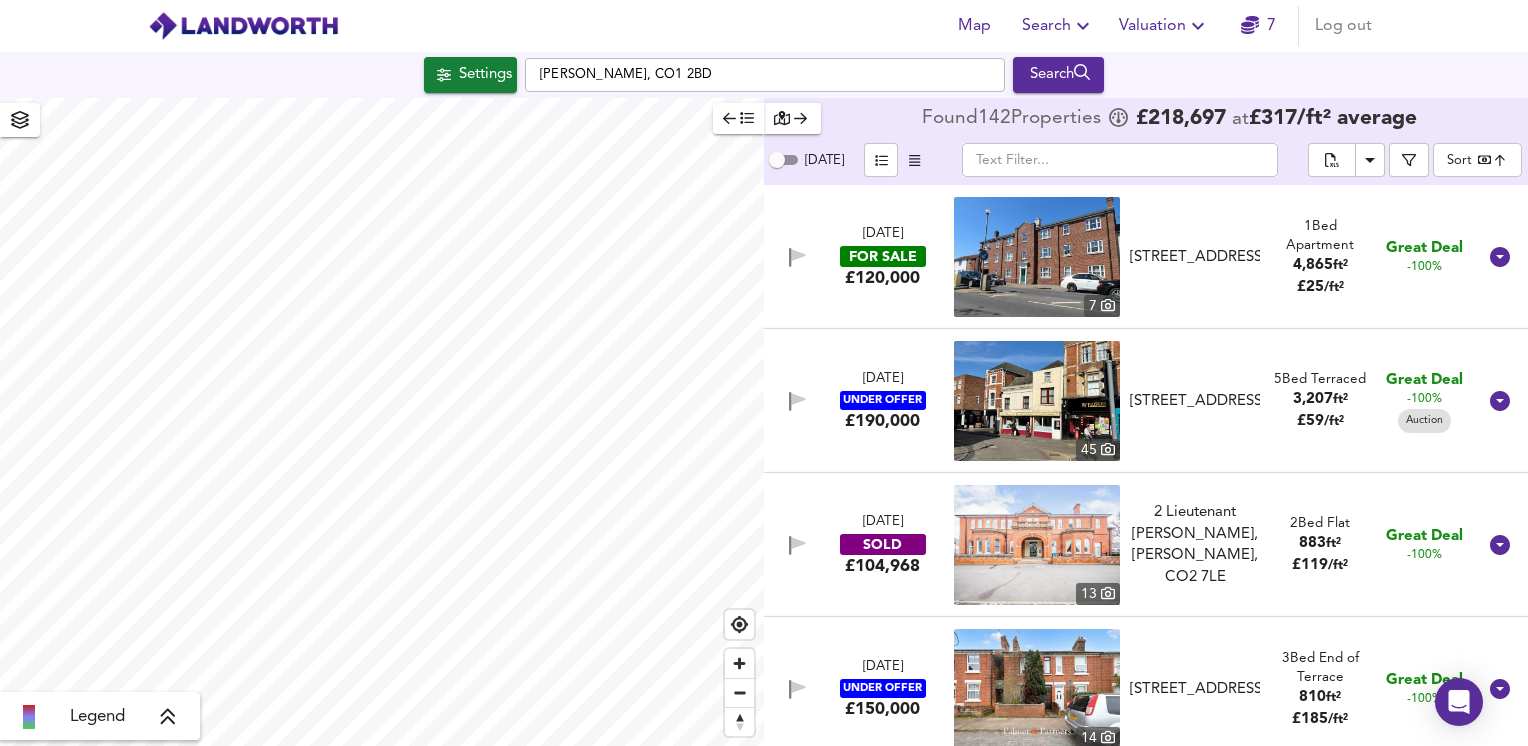 checkbox on "false" 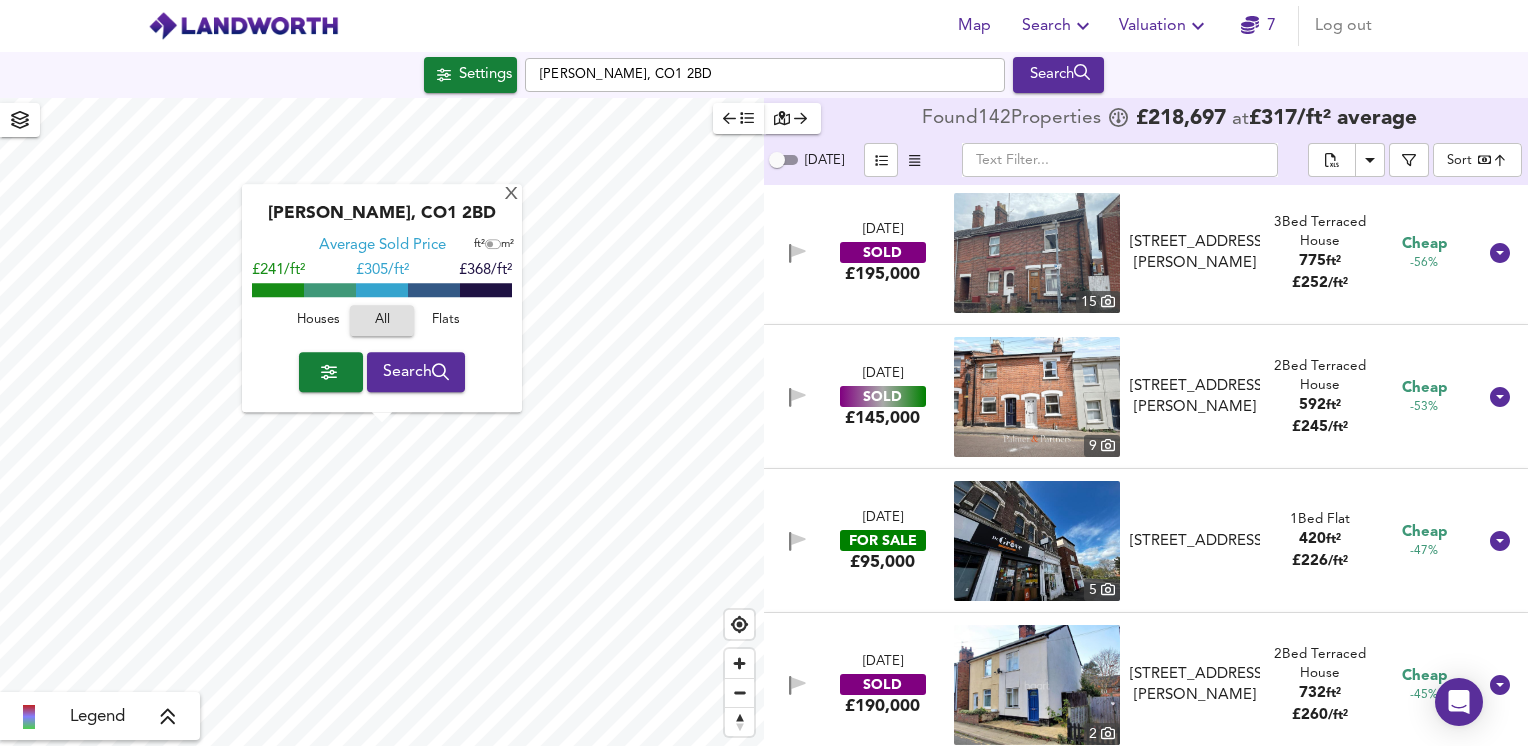 scroll, scrollTop: 1400, scrollLeft: 0, axis: vertical 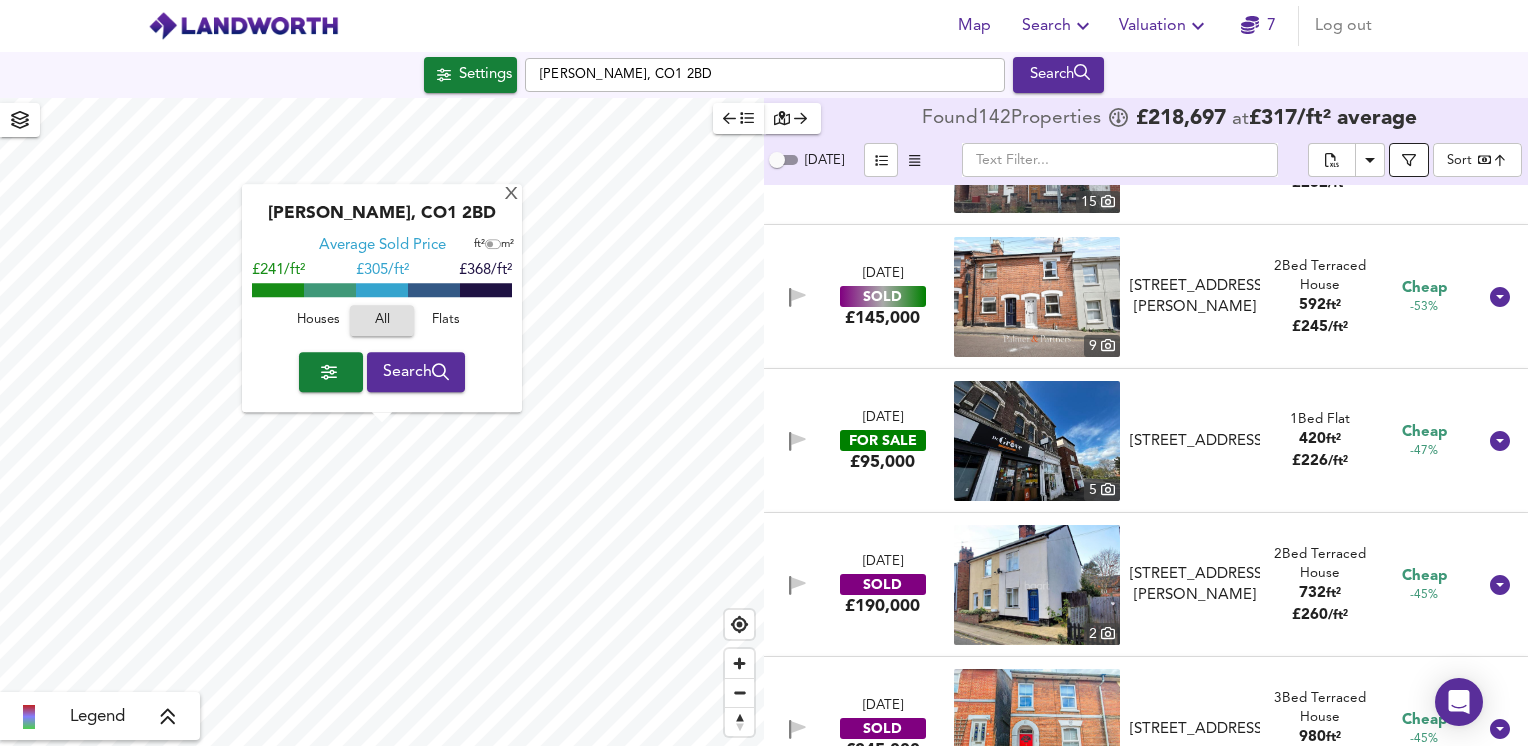 click 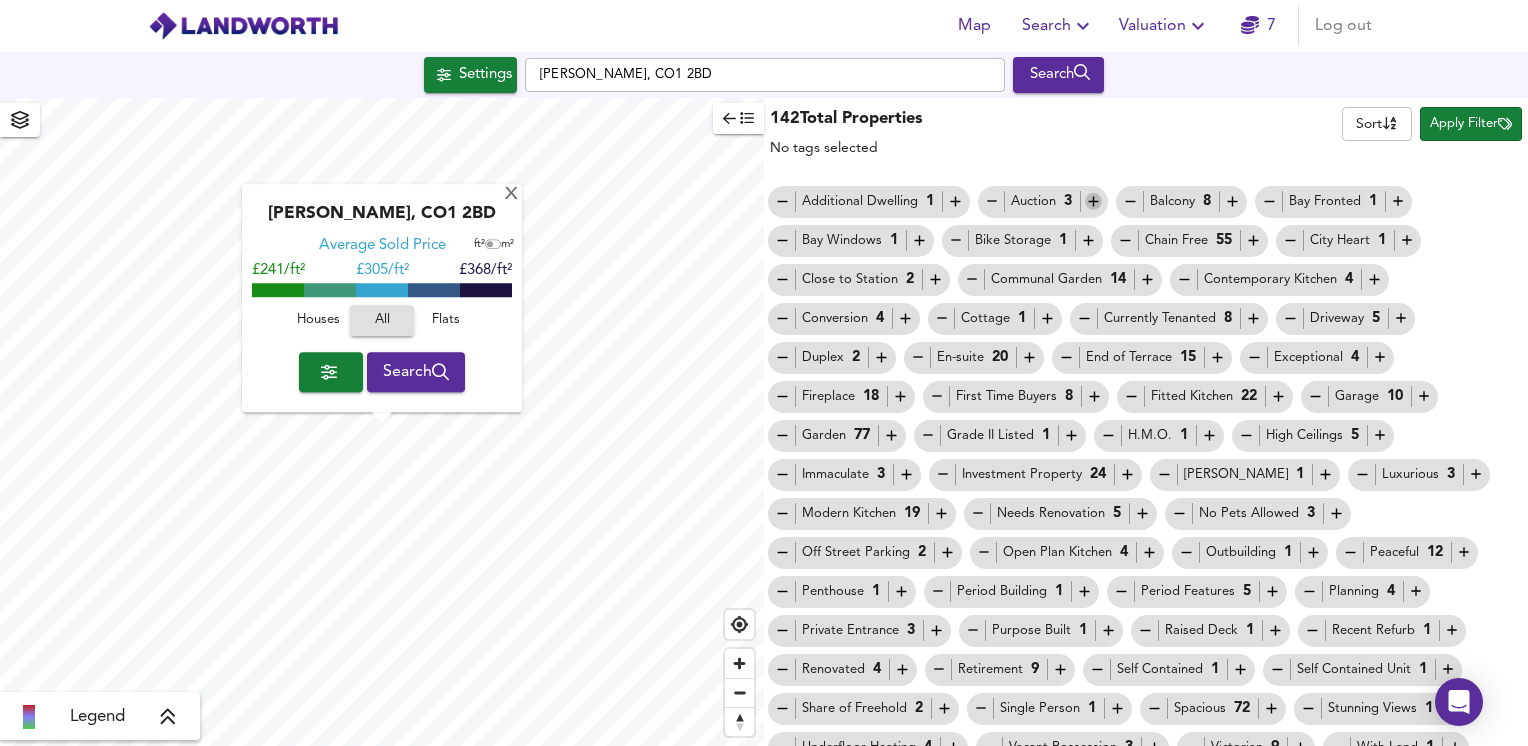 click 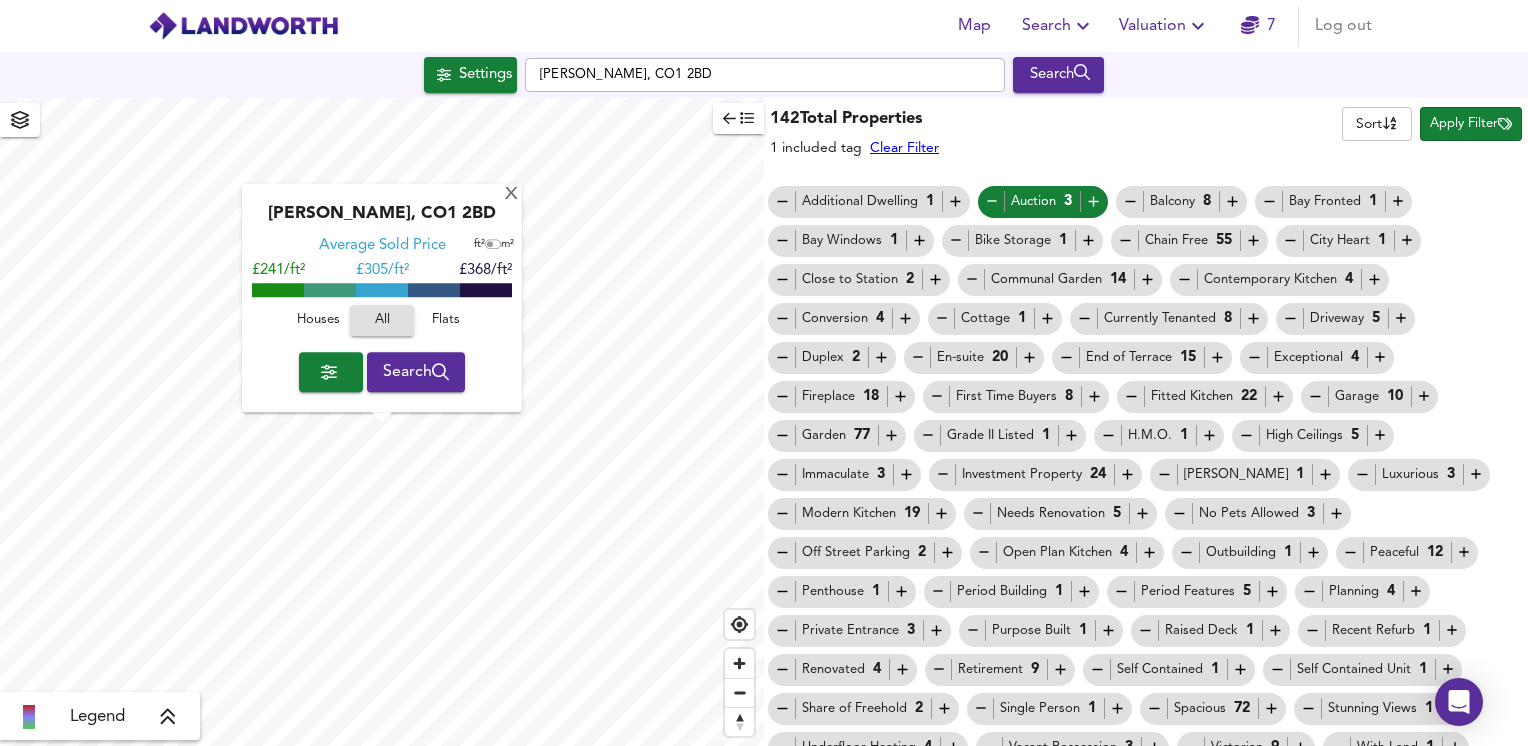 click on "Communal Garden 14" at bounding box center [1060, 279] 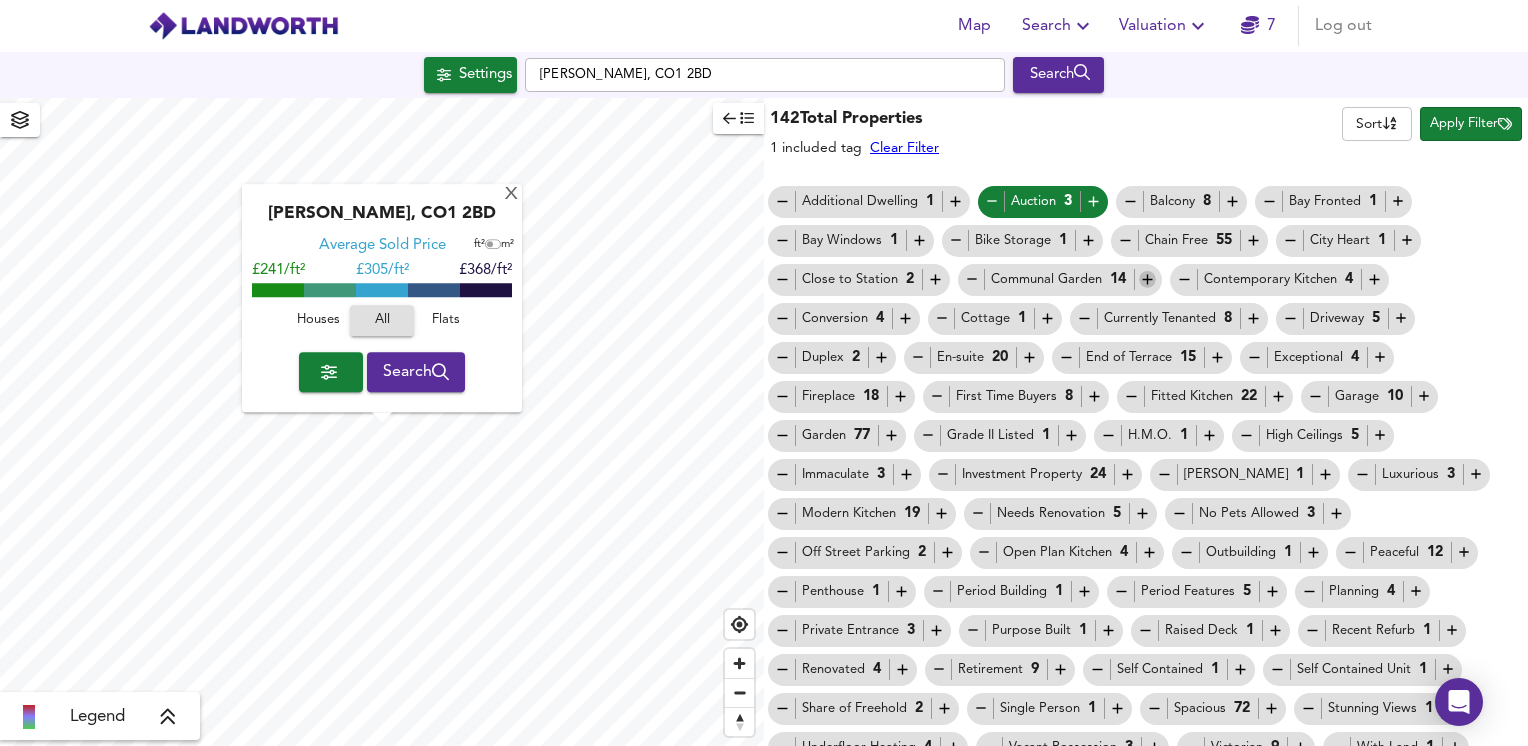 click 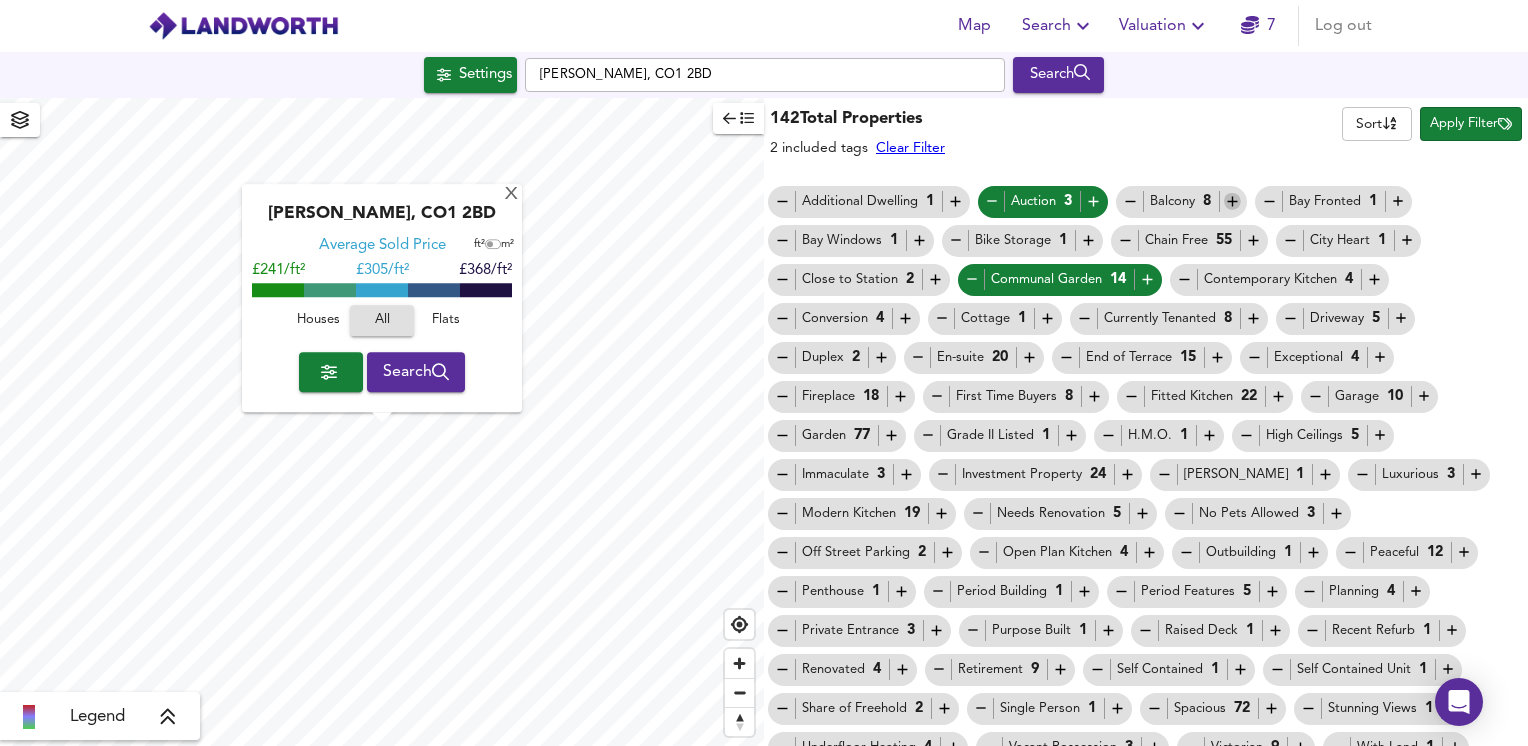 click 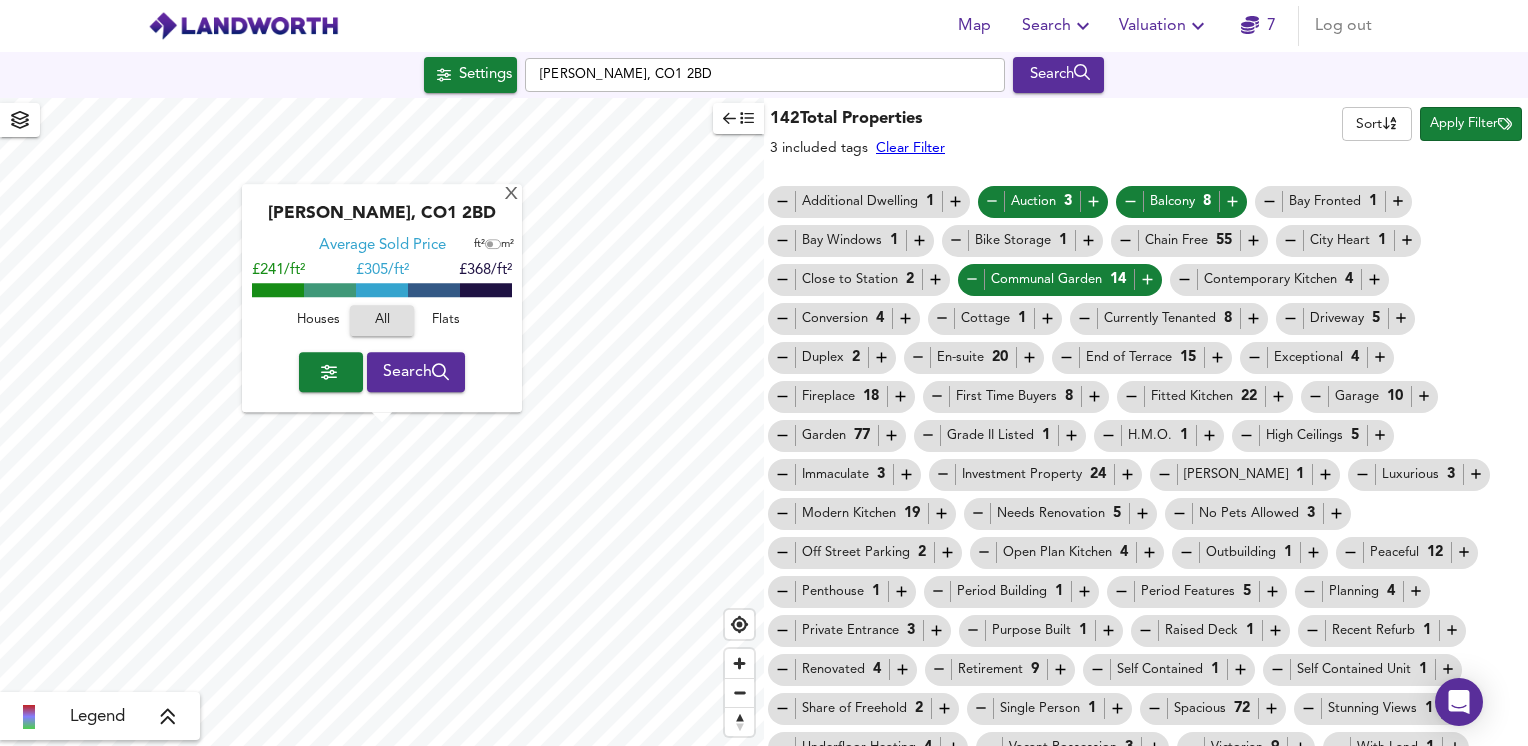 click 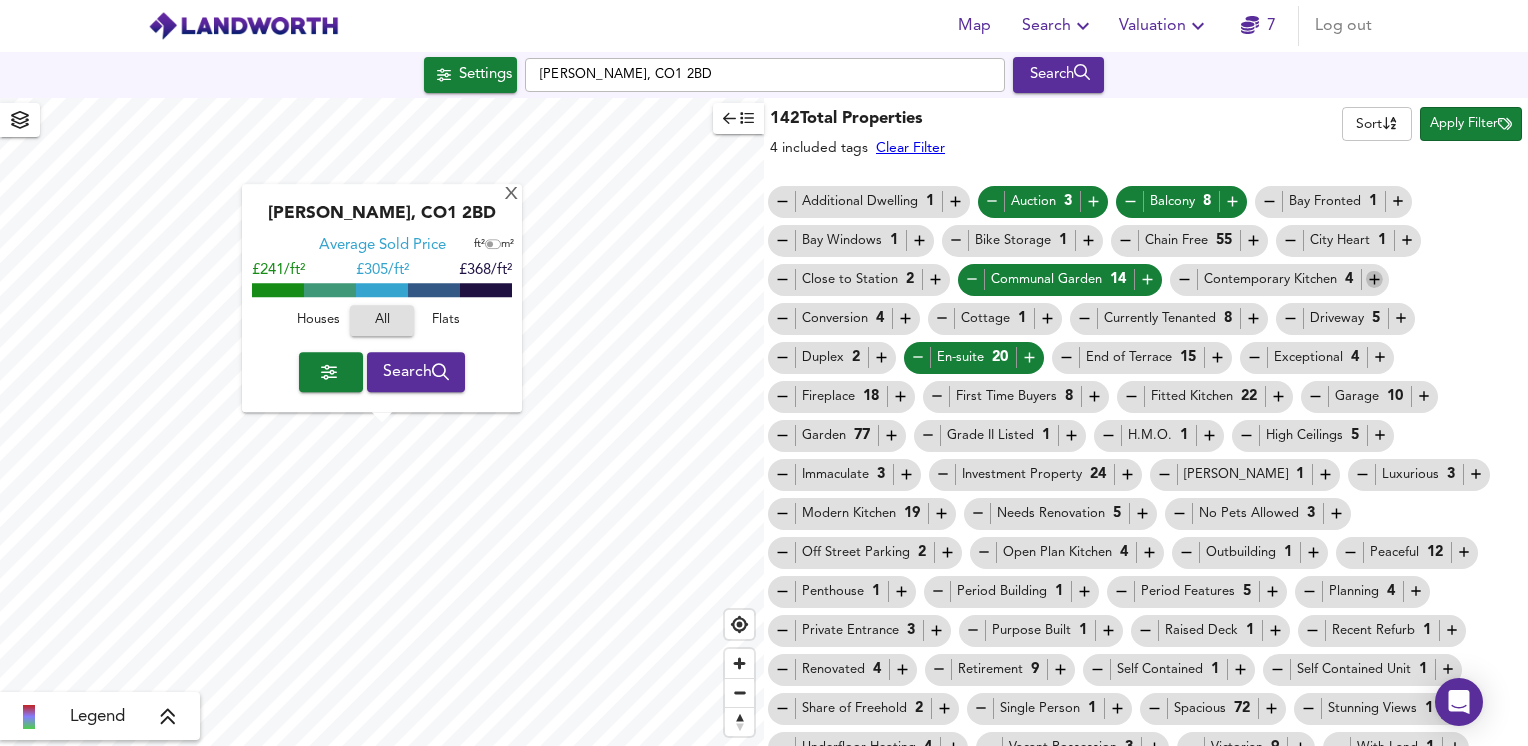click 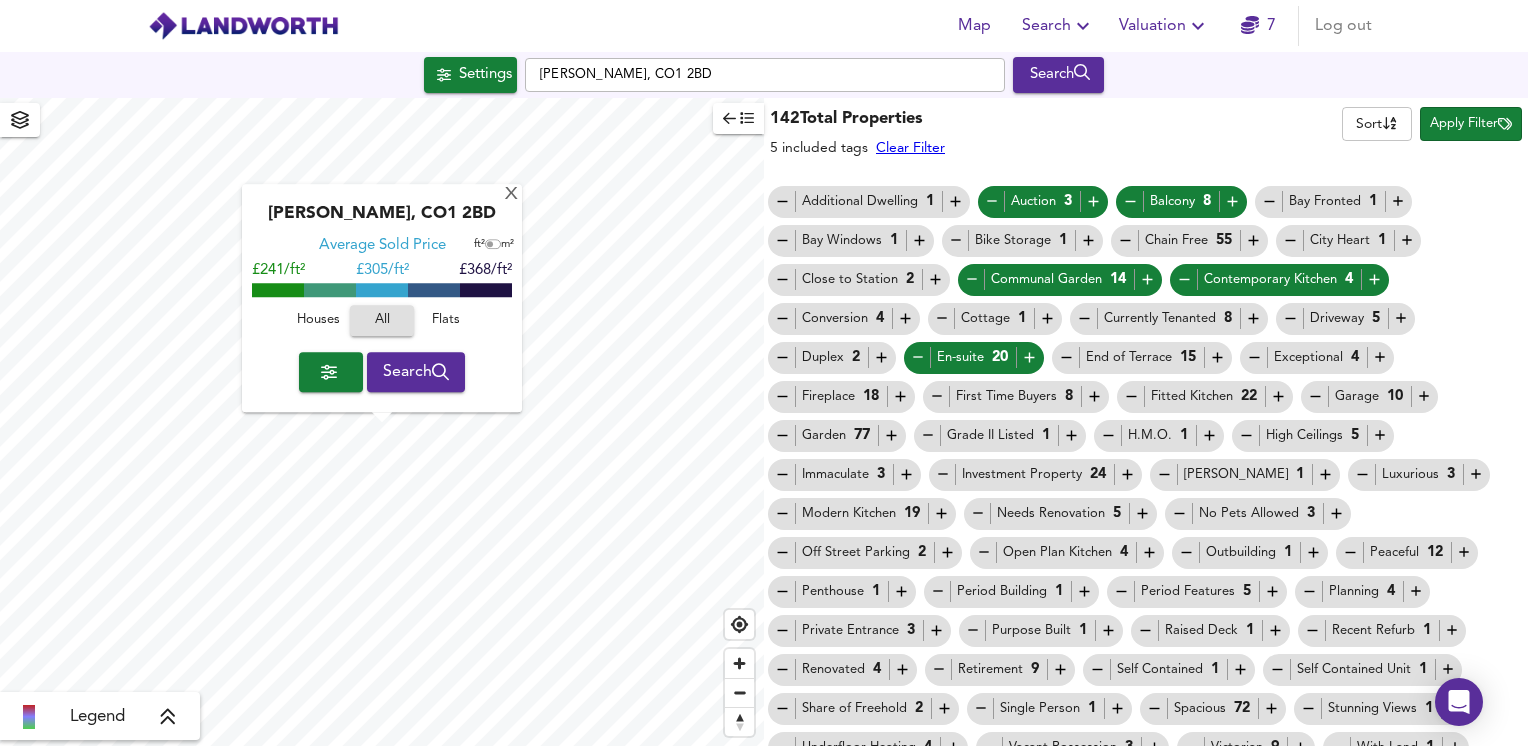 click 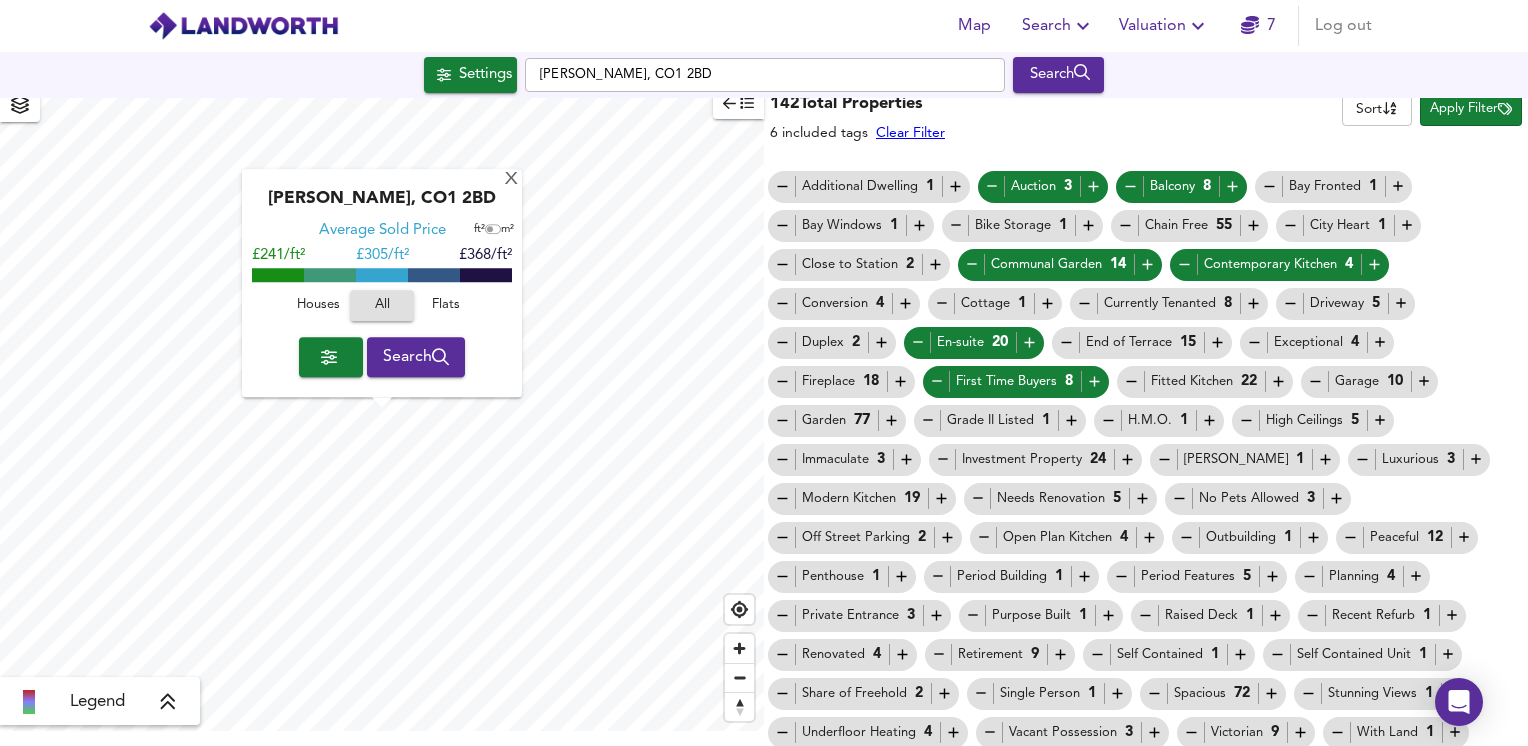 scroll, scrollTop: 20, scrollLeft: 0, axis: vertical 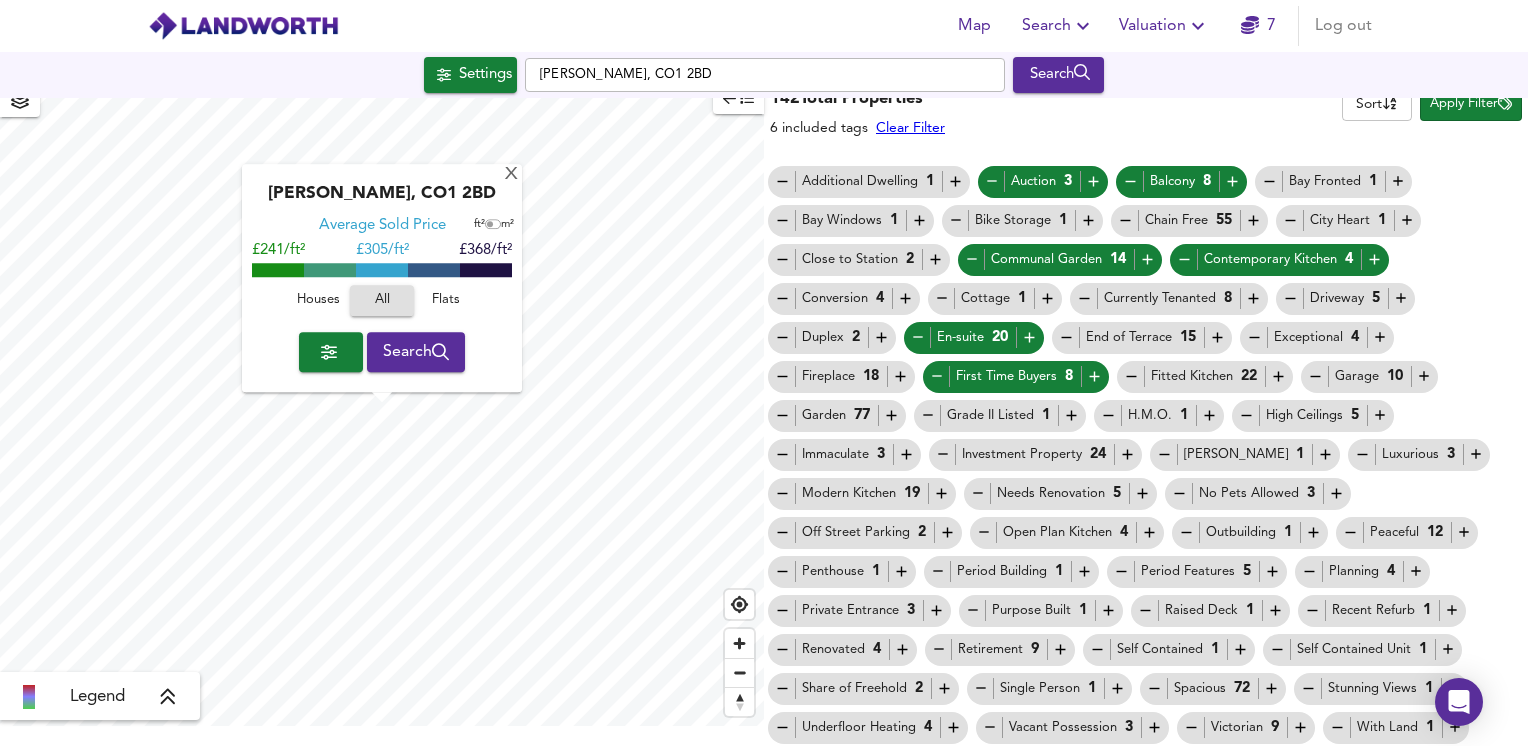 click on "Garden 77" at bounding box center [837, 415] 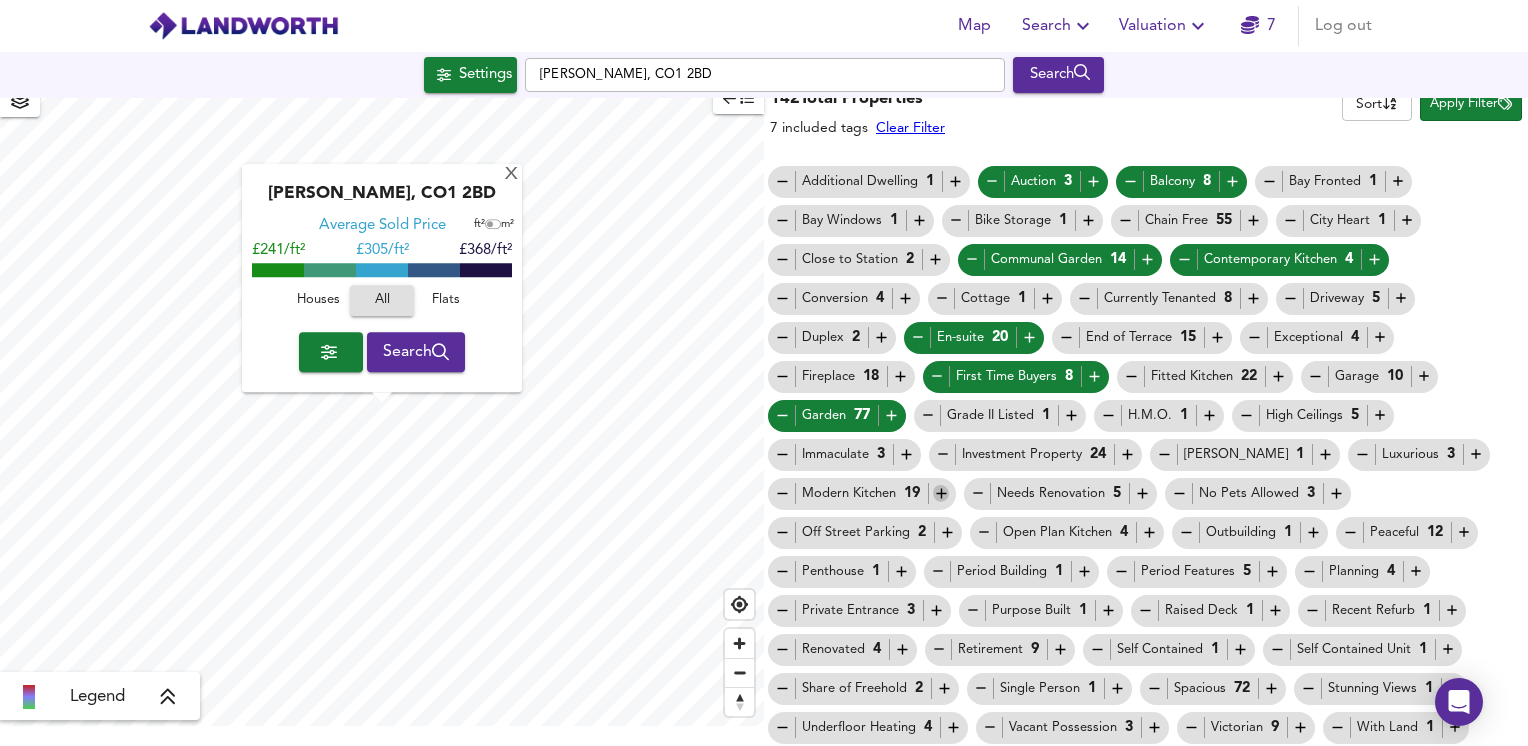 click 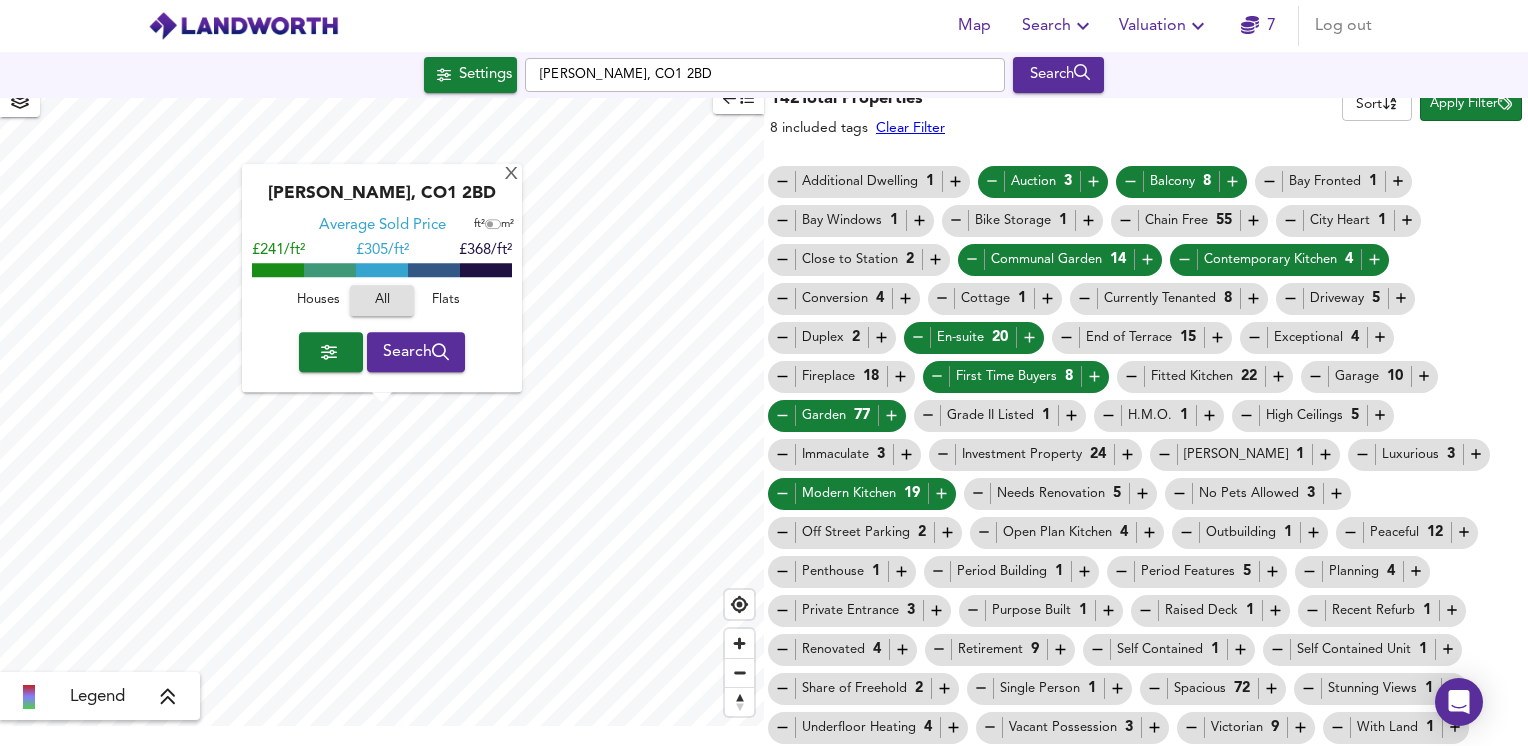 click on "Spacious 72" at bounding box center (1213, 688) 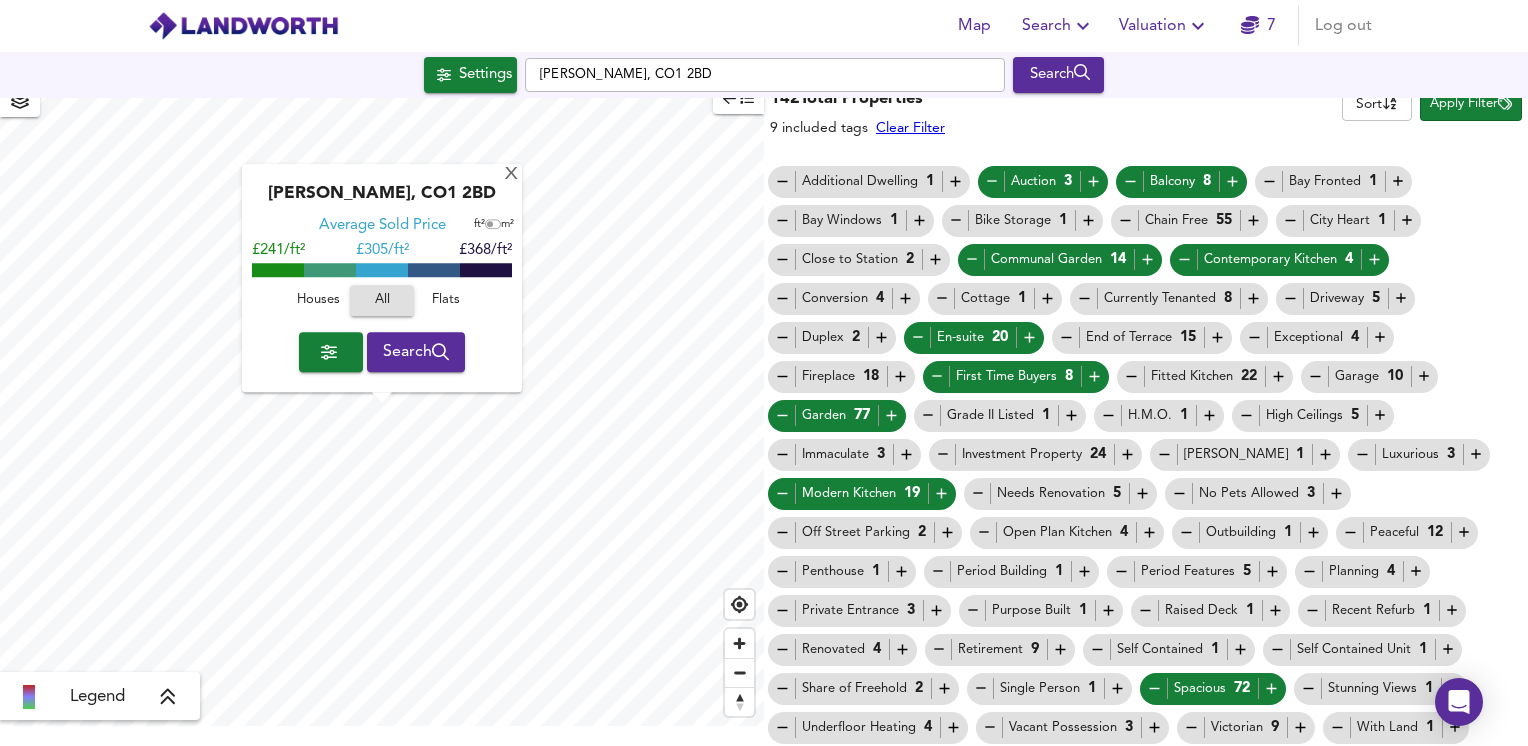 click on "Stunning Views 1" at bounding box center [1381, 688] 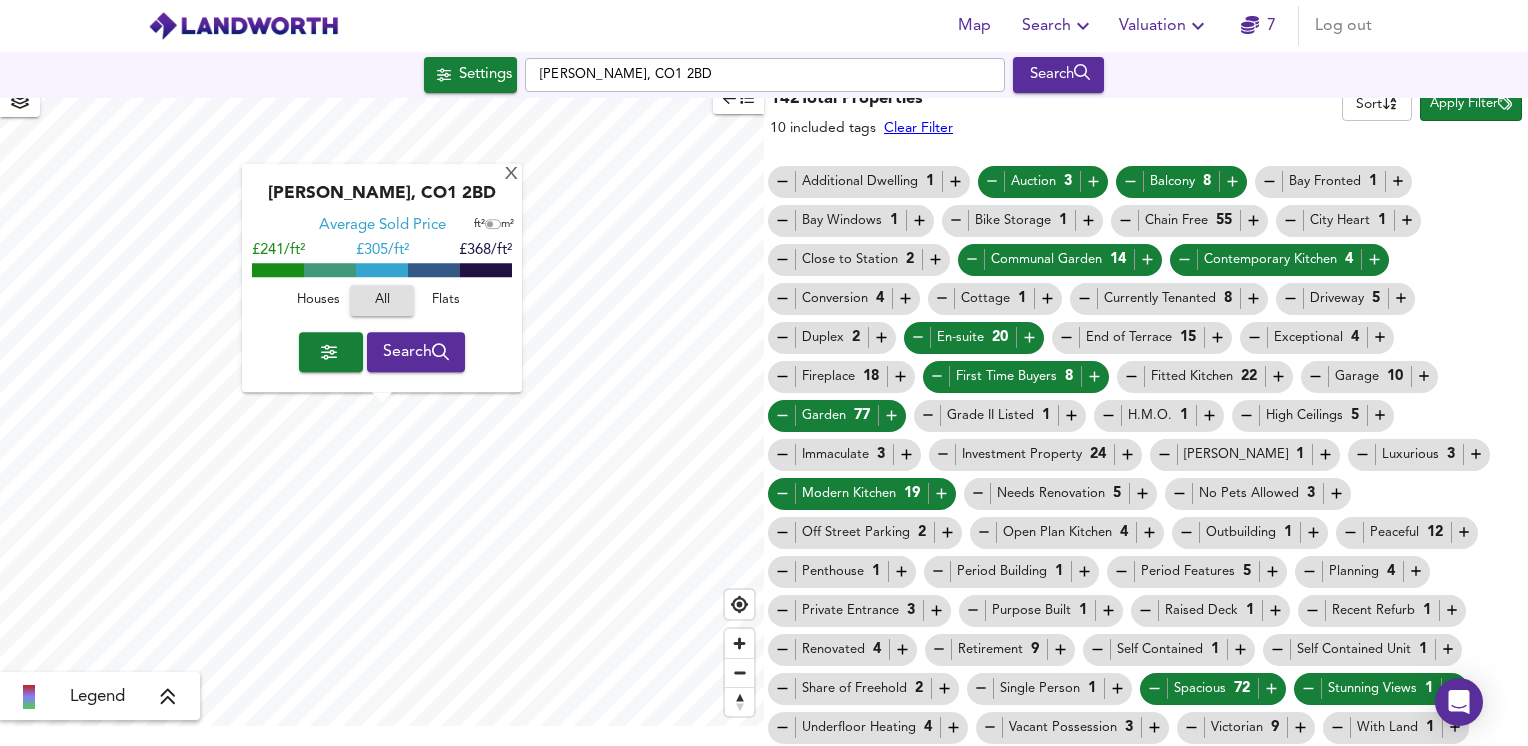 scroll, scrollTop: 0, scrollLeft: 0, axis: both 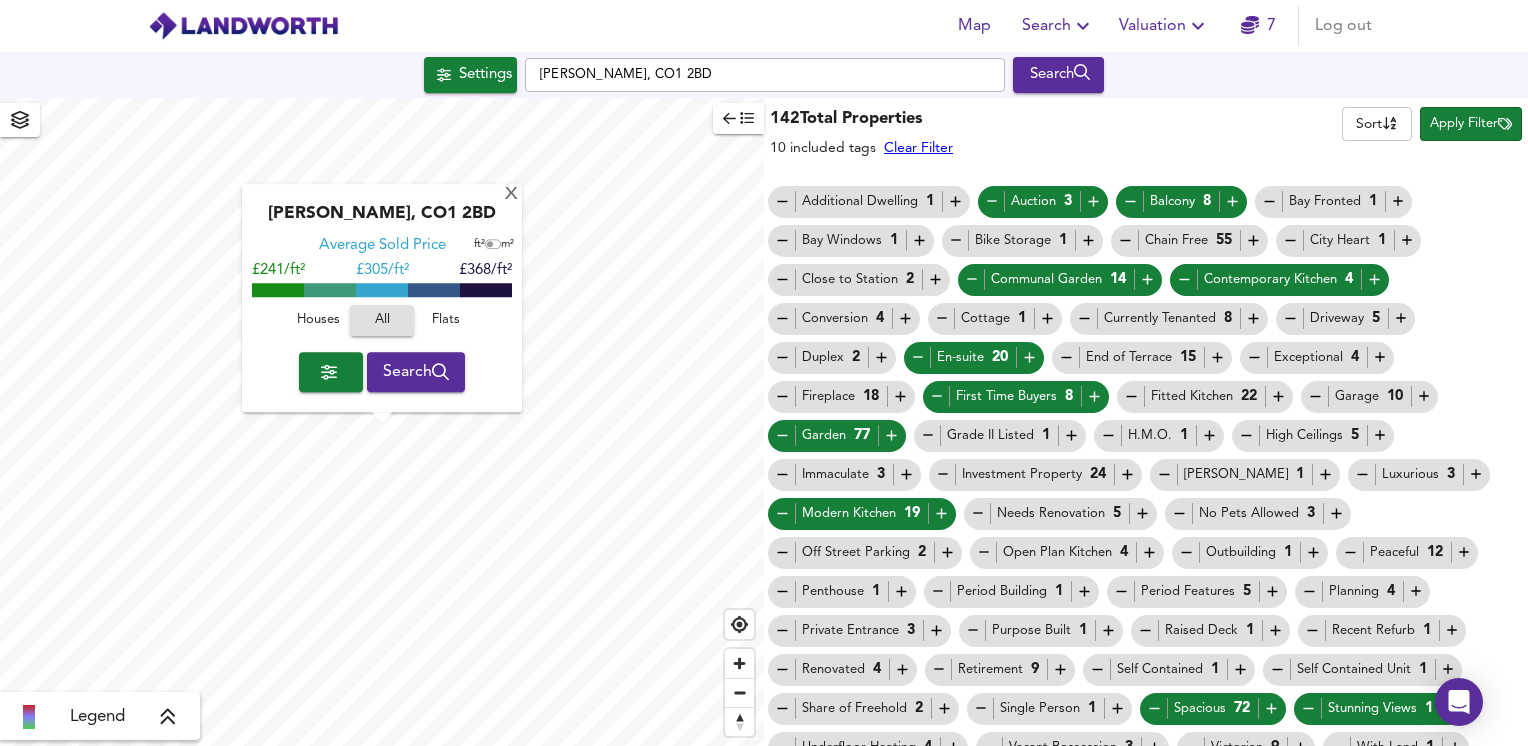 click on "Apply Filter" at bounding box center (1471, 124) 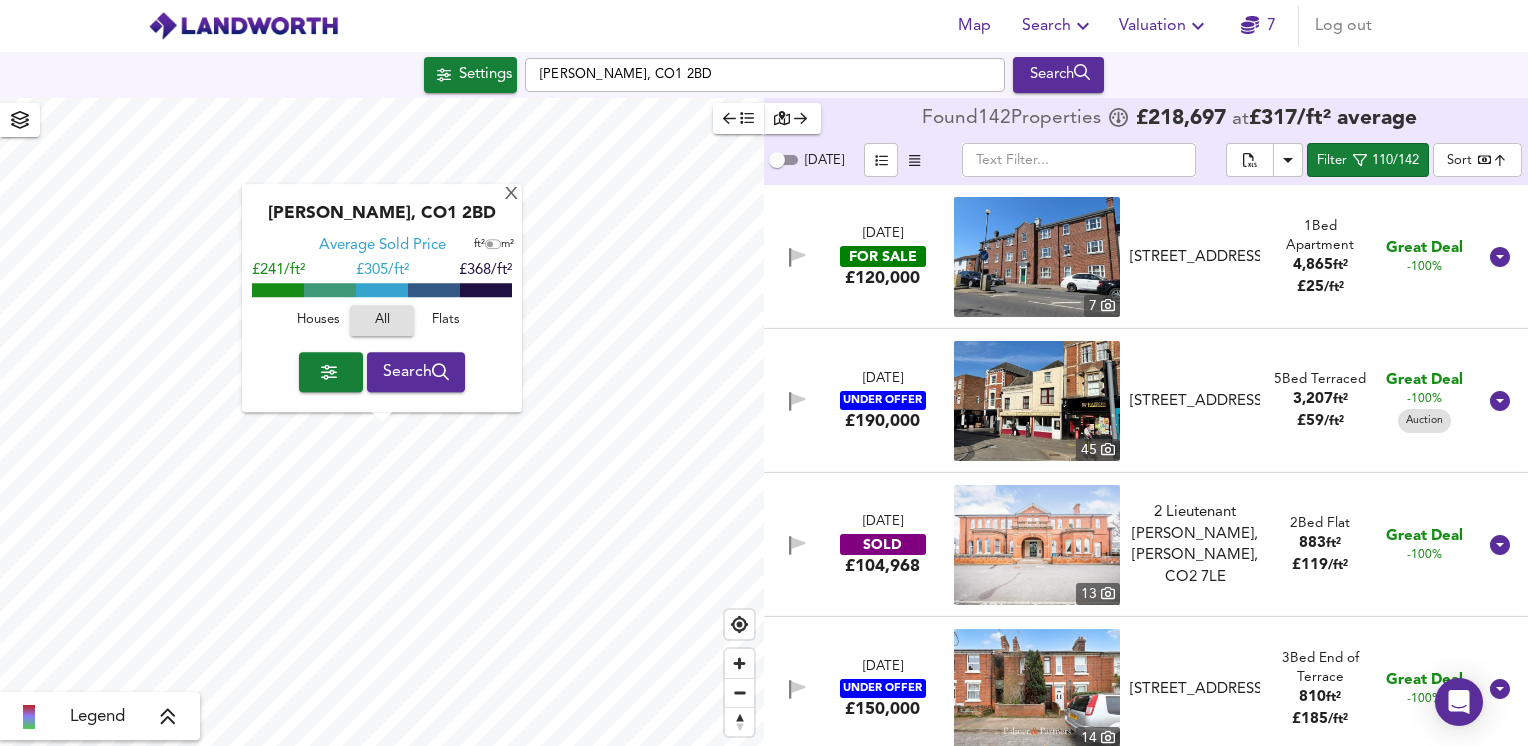 click on "Today" at bounding box center [777, 160] 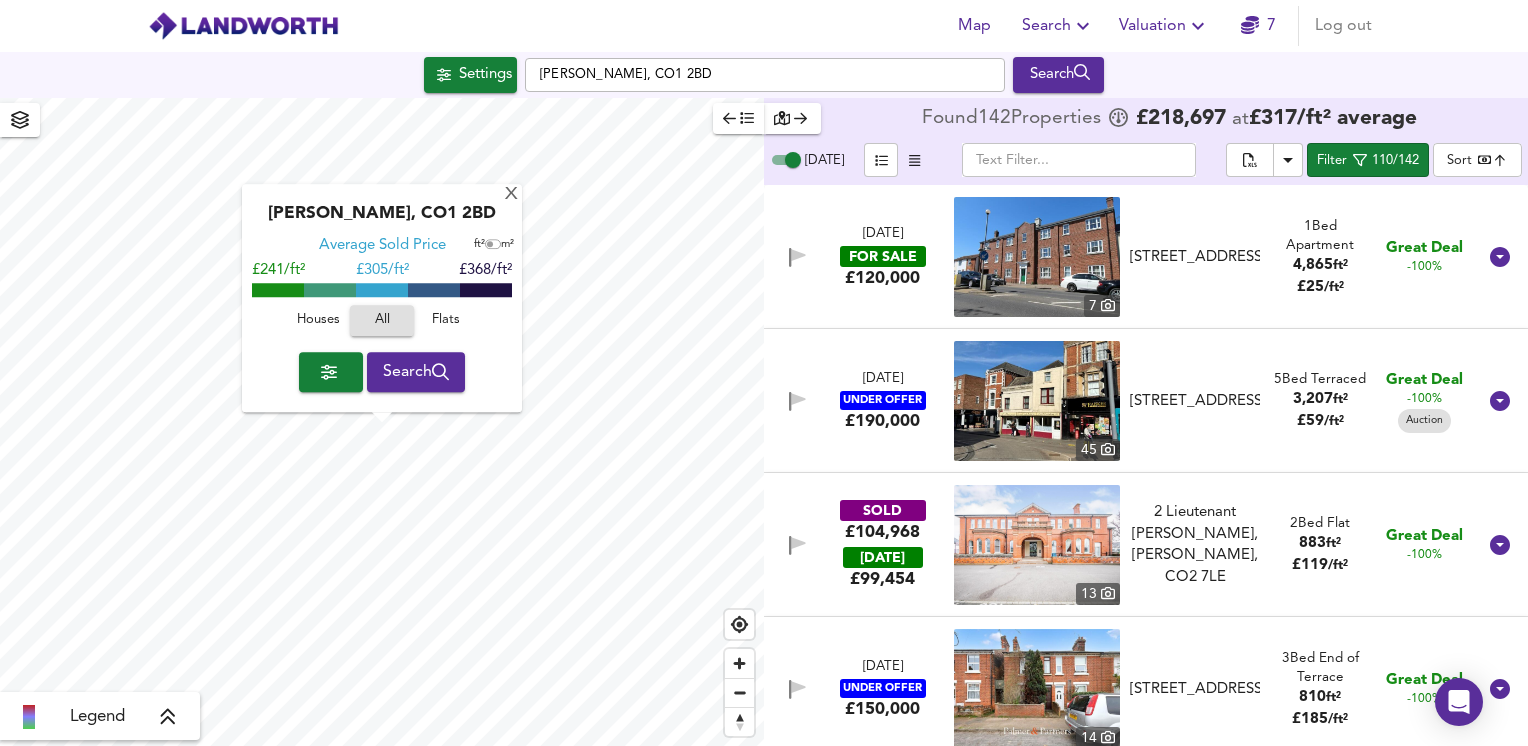 click on "Today" at bounding box center [793, 160] 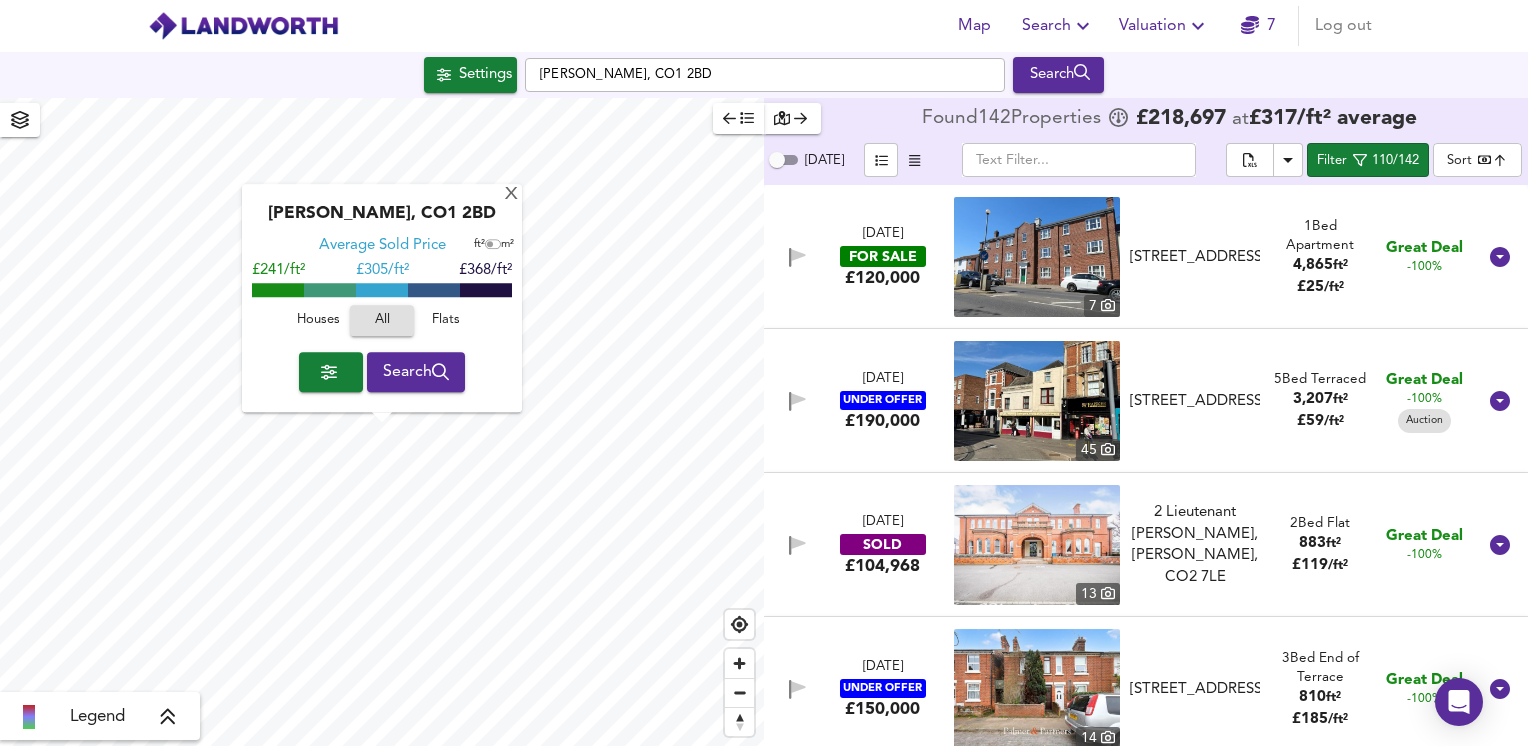 click on "Today" at bounding box center (777, 160) 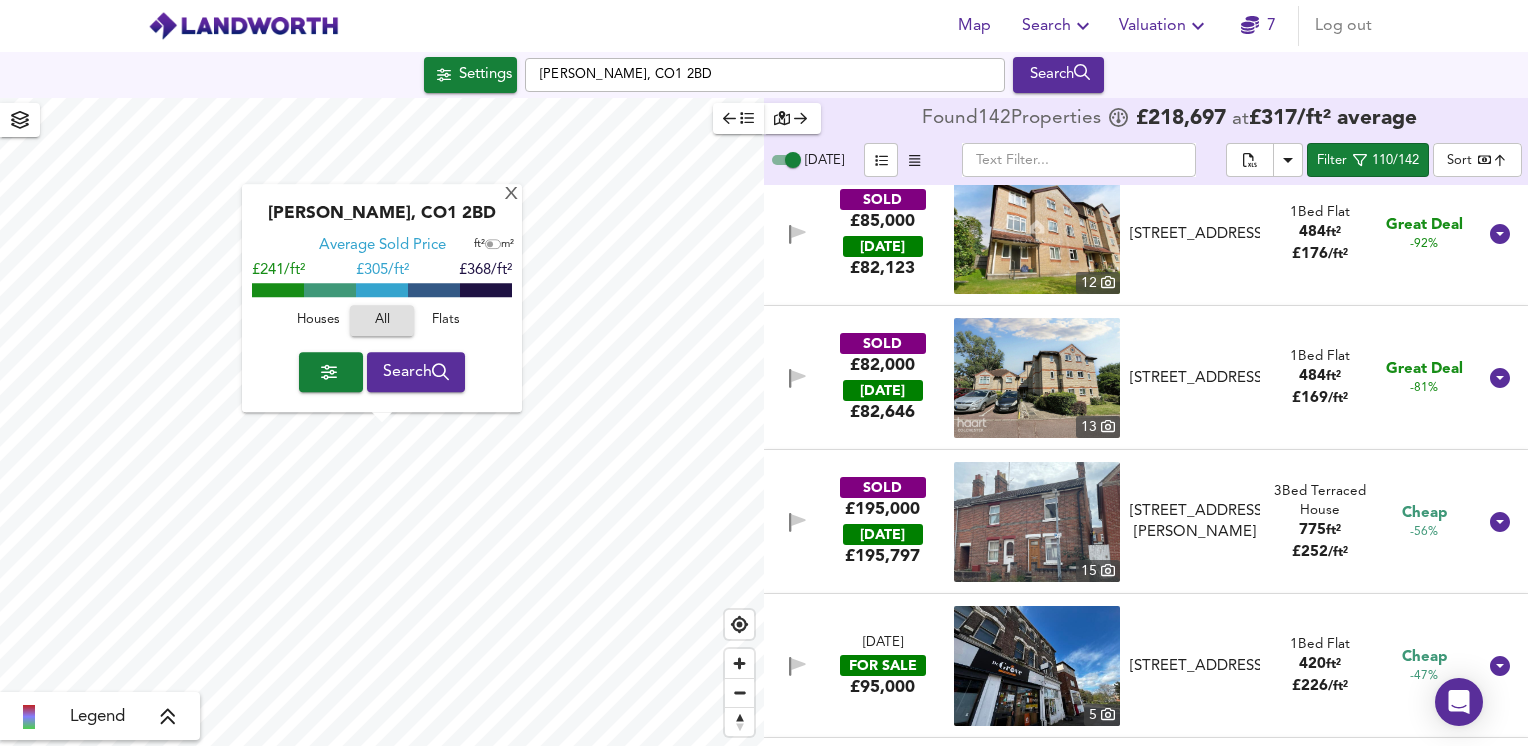 scroll, scrollTop: 900, scrollLeft: 0, axis: vertical 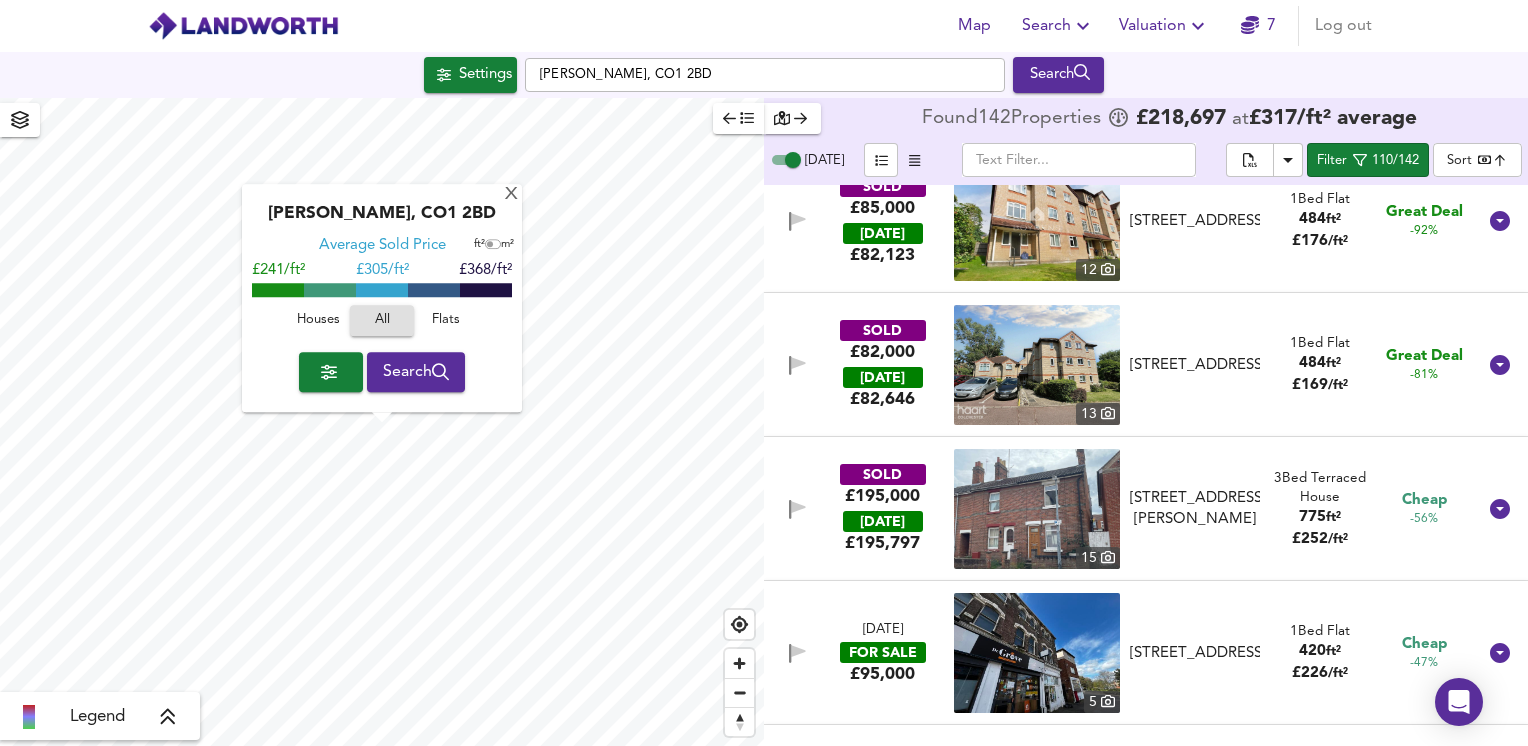 click on "Houses" at bounding box center (318, 321) 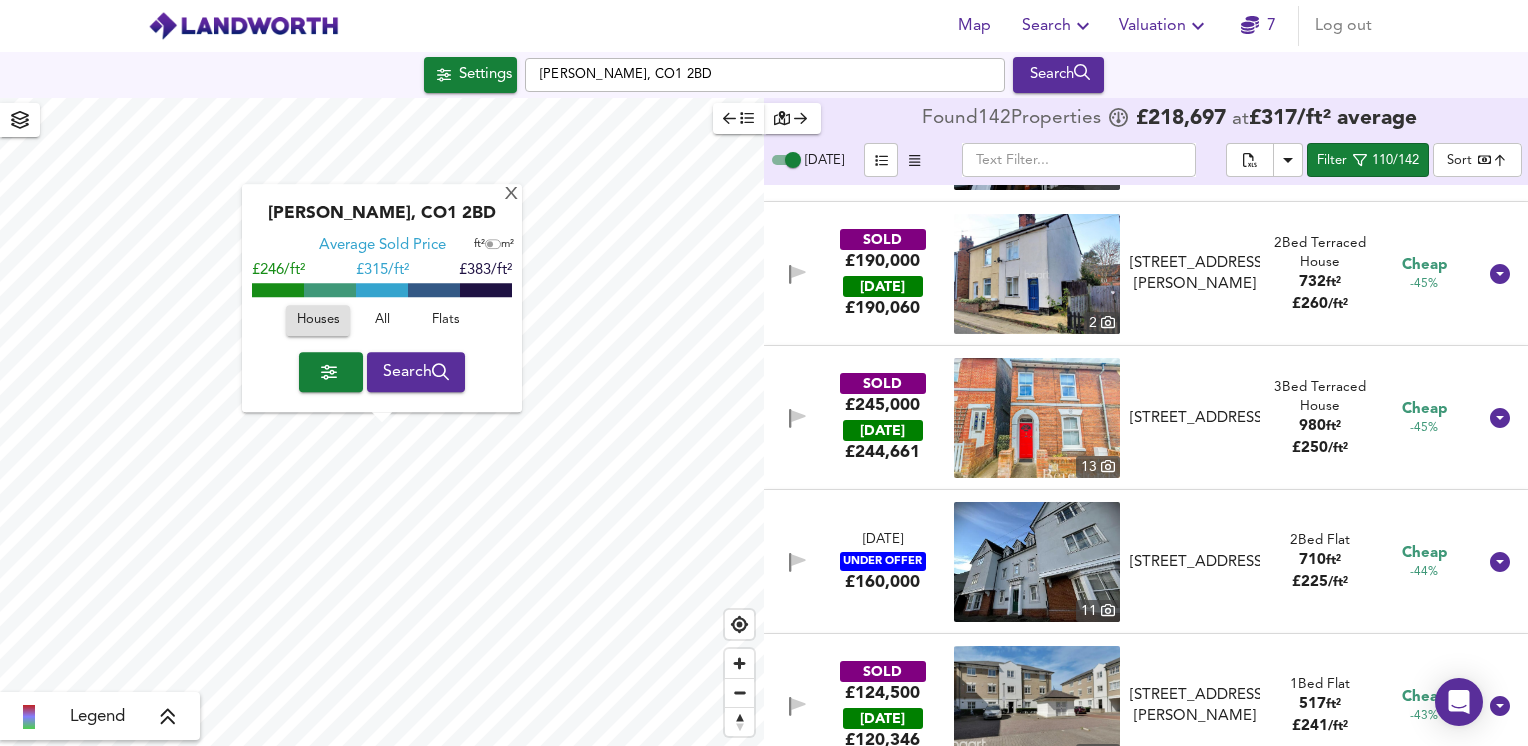 scroll, scrollTop: 1800, scrollLeft: 0, axis: vertical 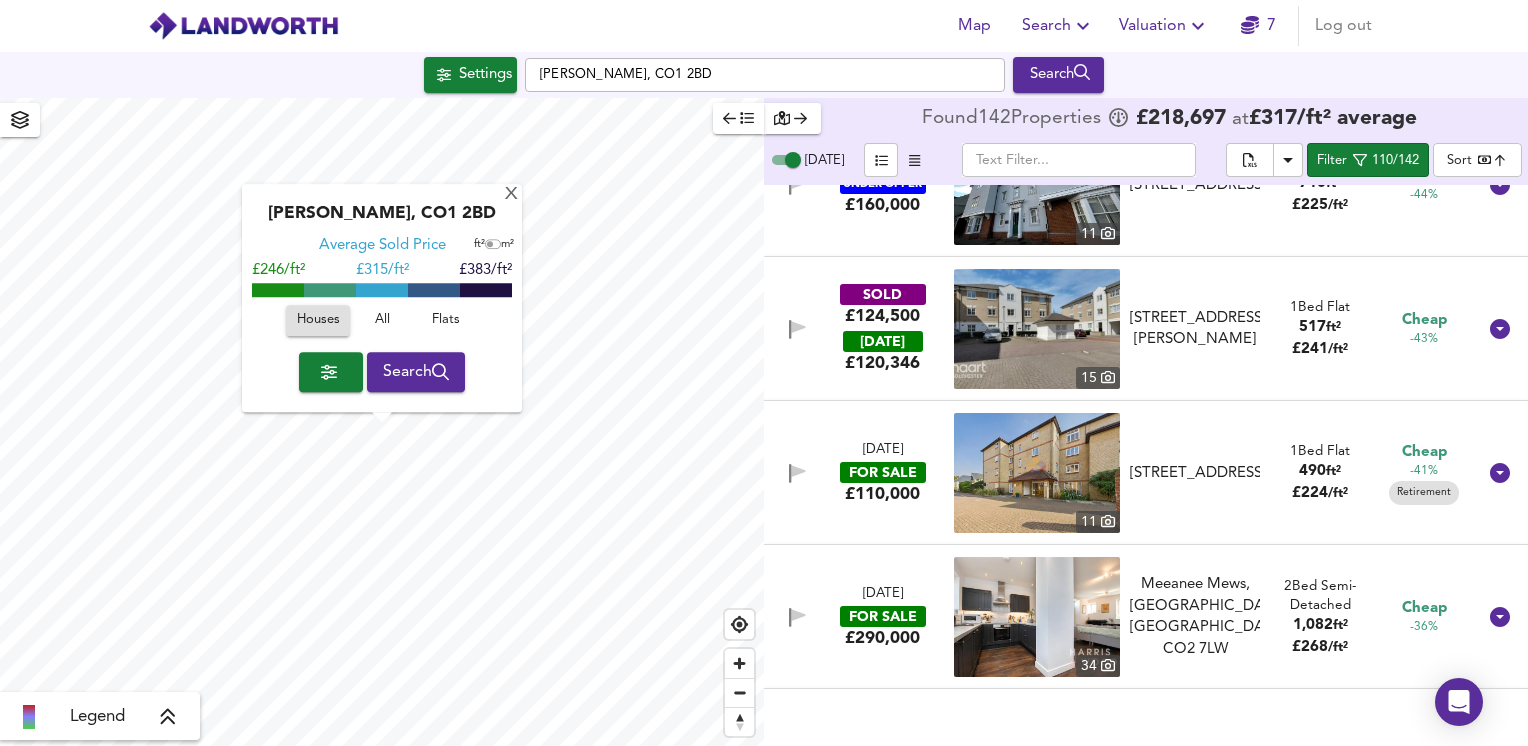 click at bounding box center [1037, 617] 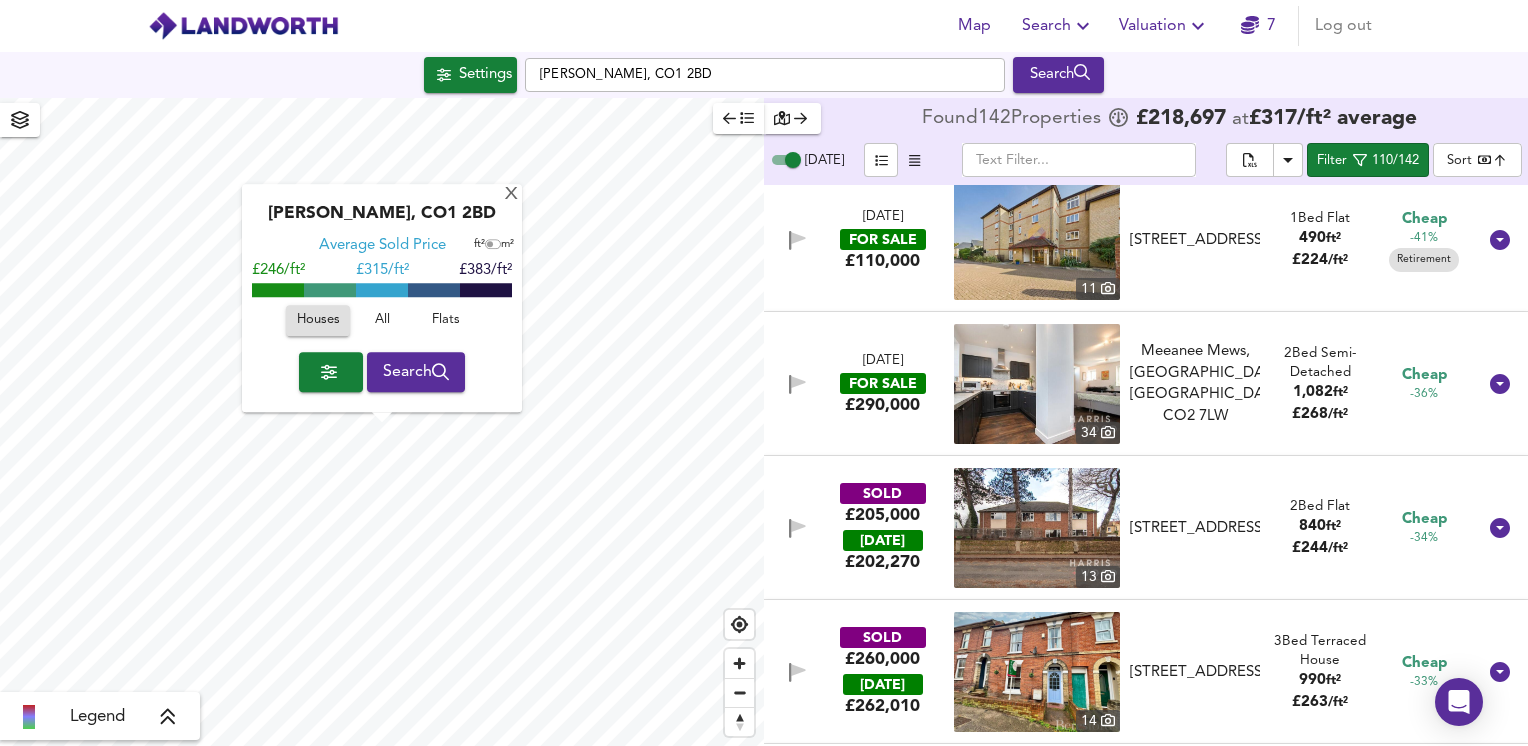 scroll, scrollTop: 2000, scrollLeft: 0, axis: vertical 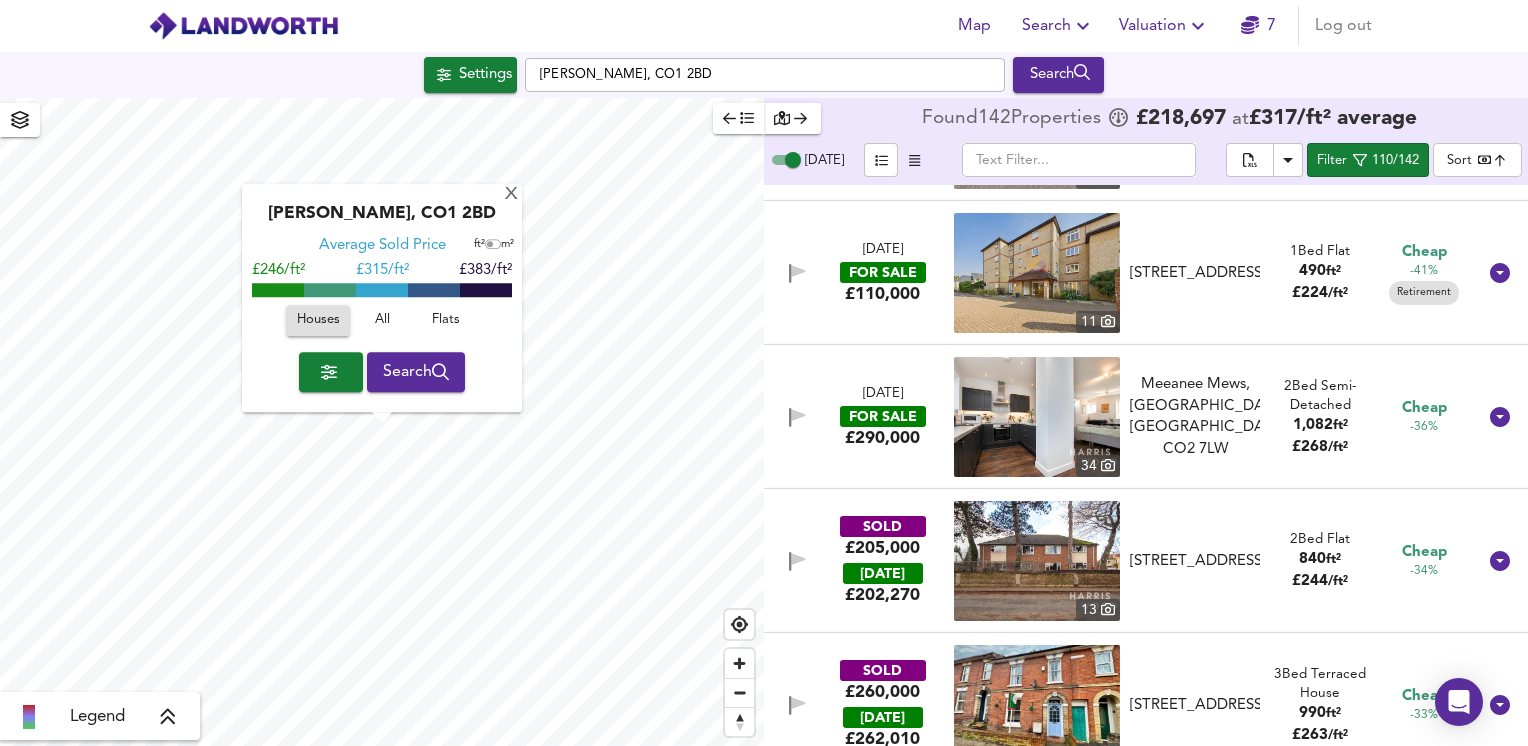 drag, startPoint x: 1488, startPoint y: 411, endPoint x: 1493, endPoint y: 426, distance: 15.811388 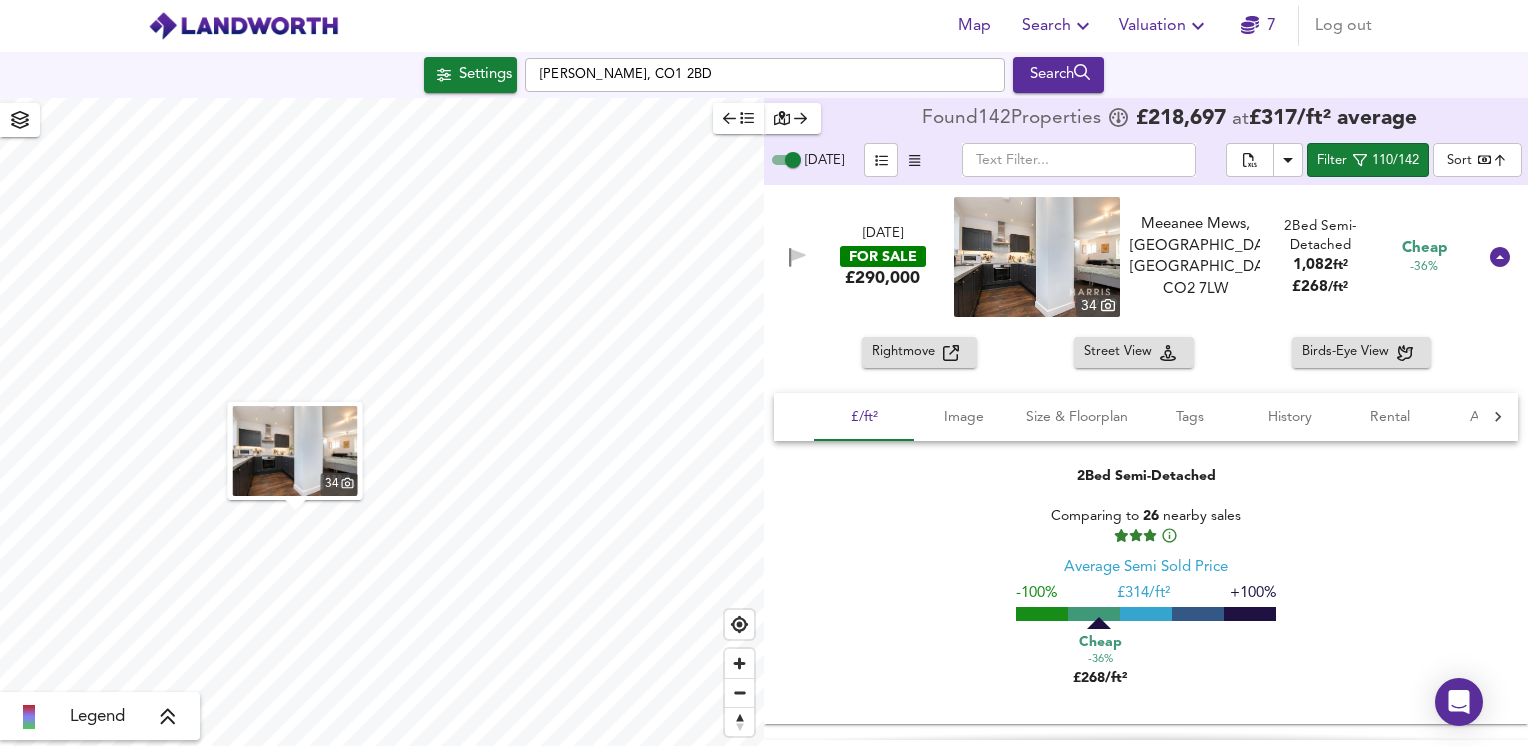 scroll, scrollTop: 2200, scrollLeft: 0, axis: vertical 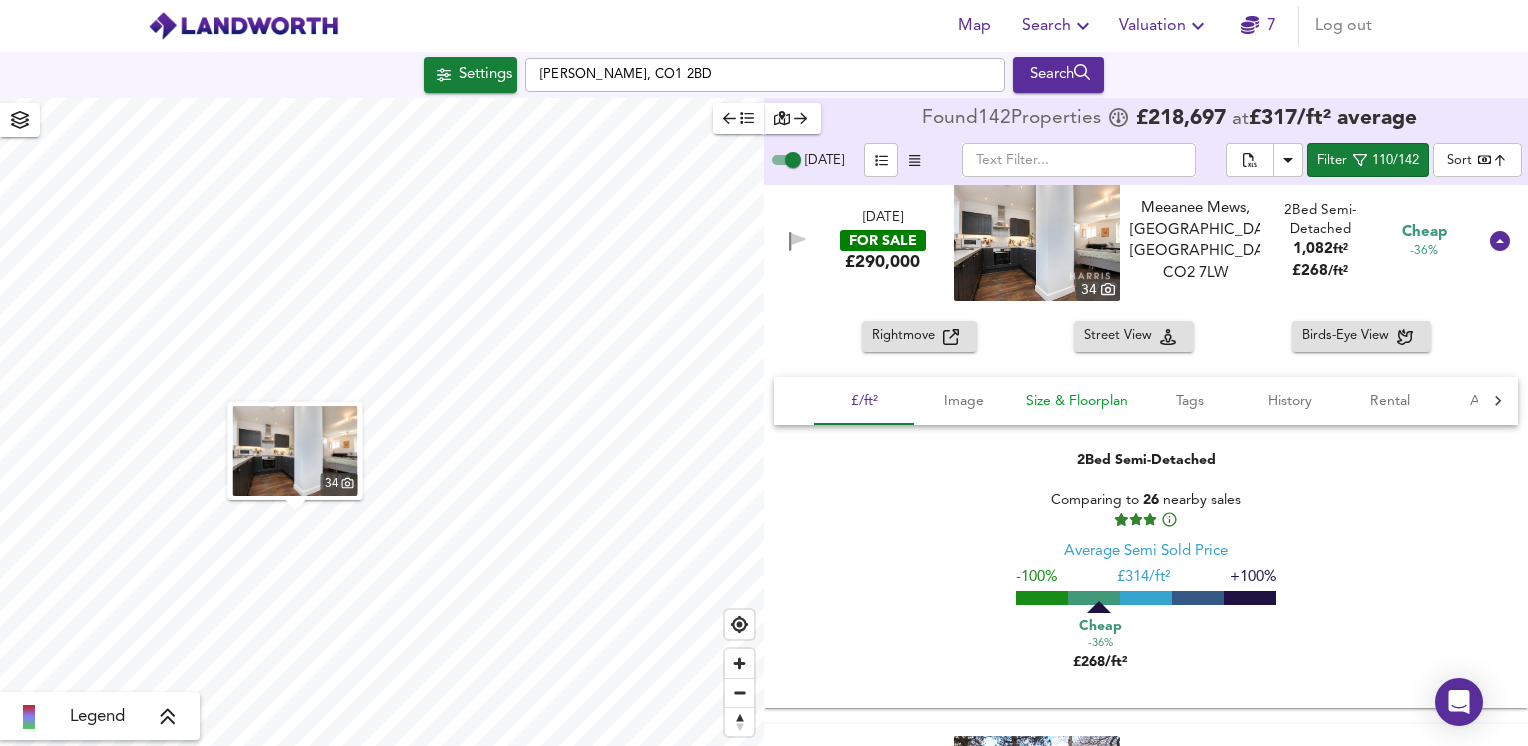 click on "Size & Floorplan" at bounding box center [1077, 401] 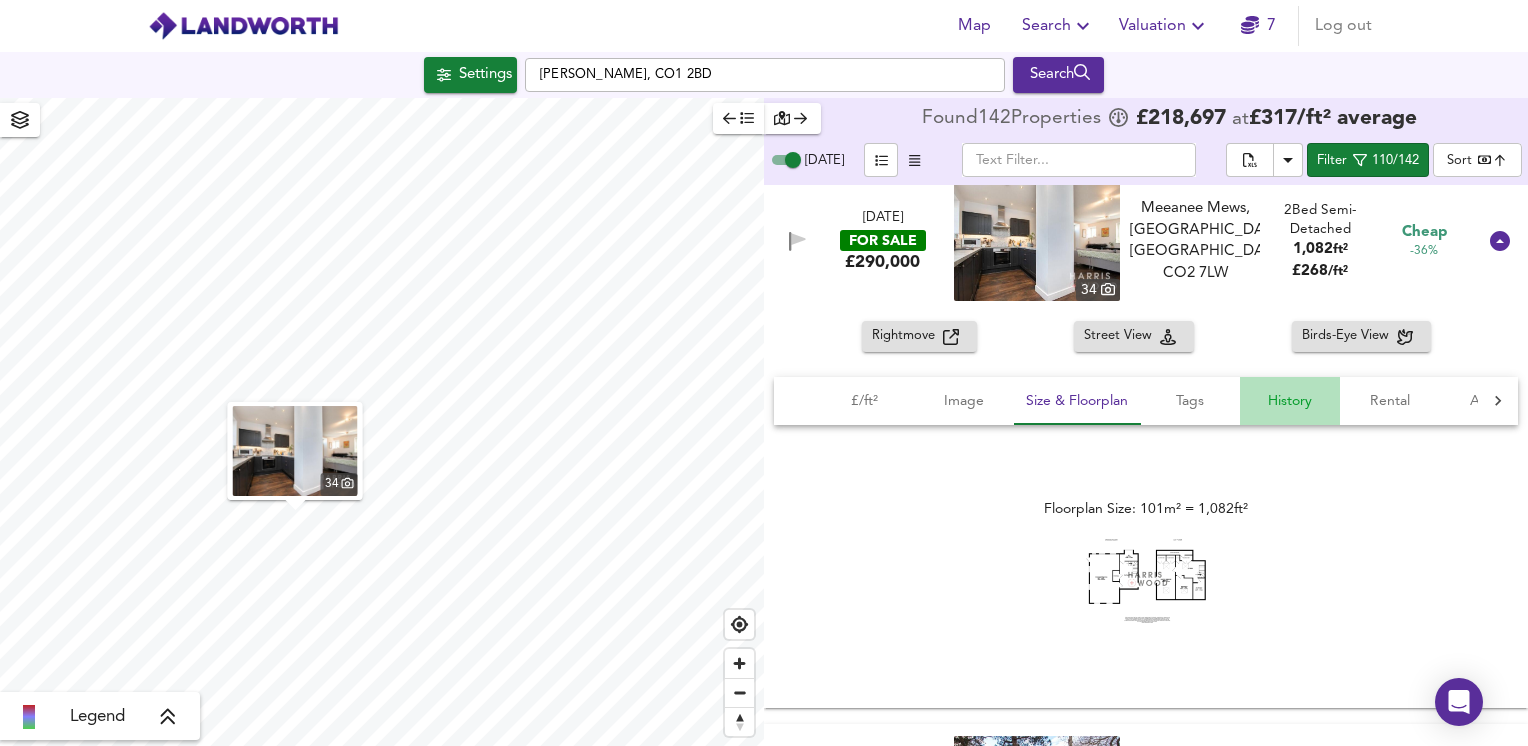 click on "History" at bounding box center [1290, 401] 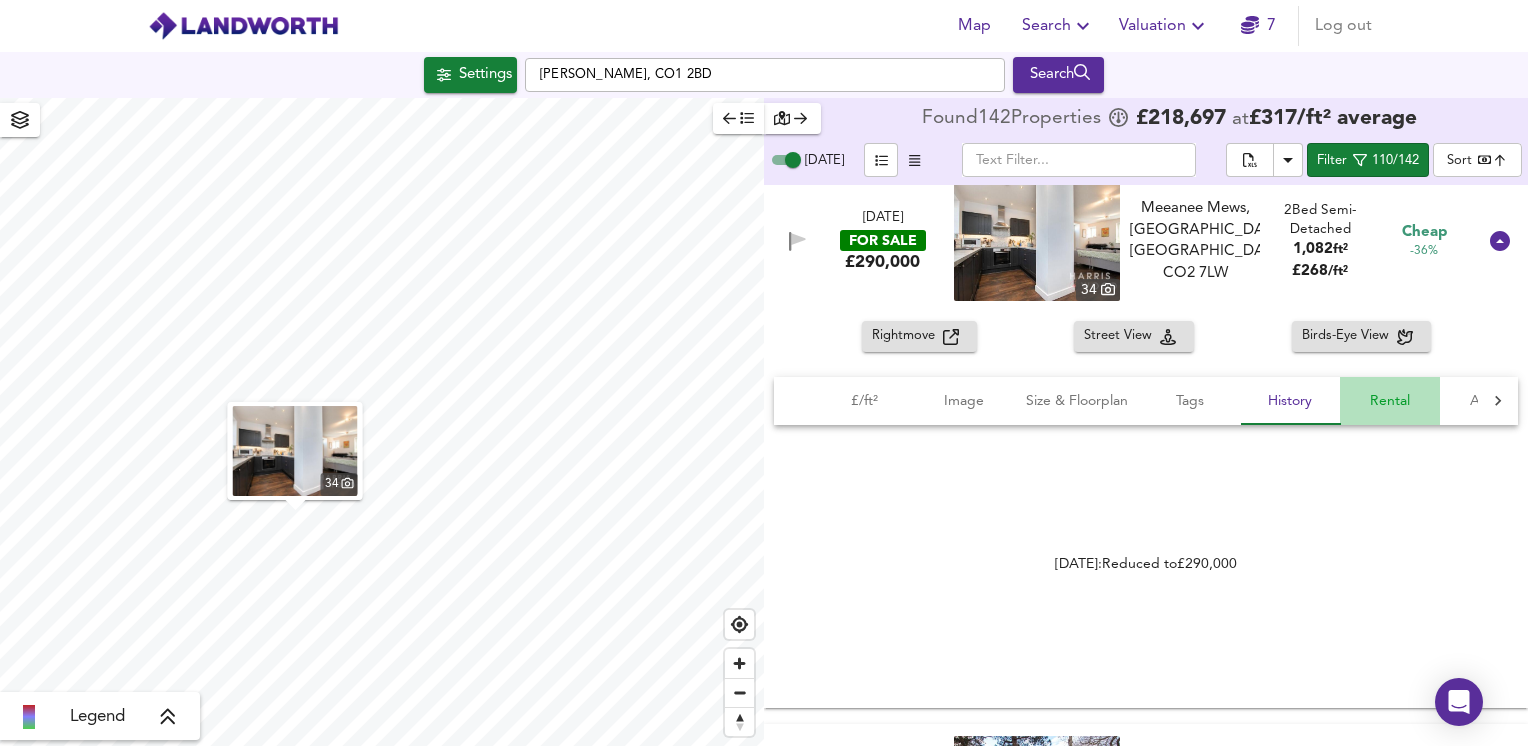 click on "Rental" at bounding box center [1390, 401] 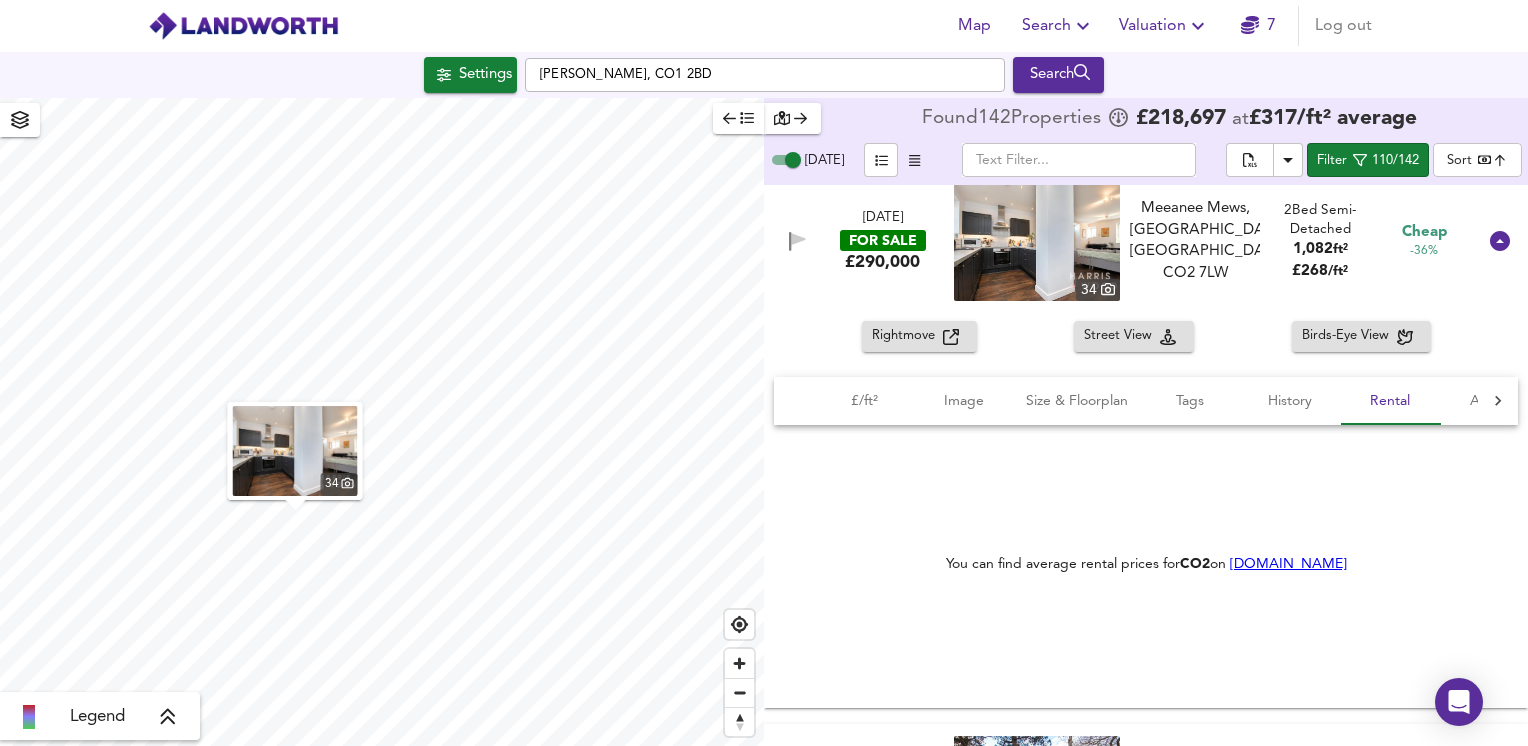 click 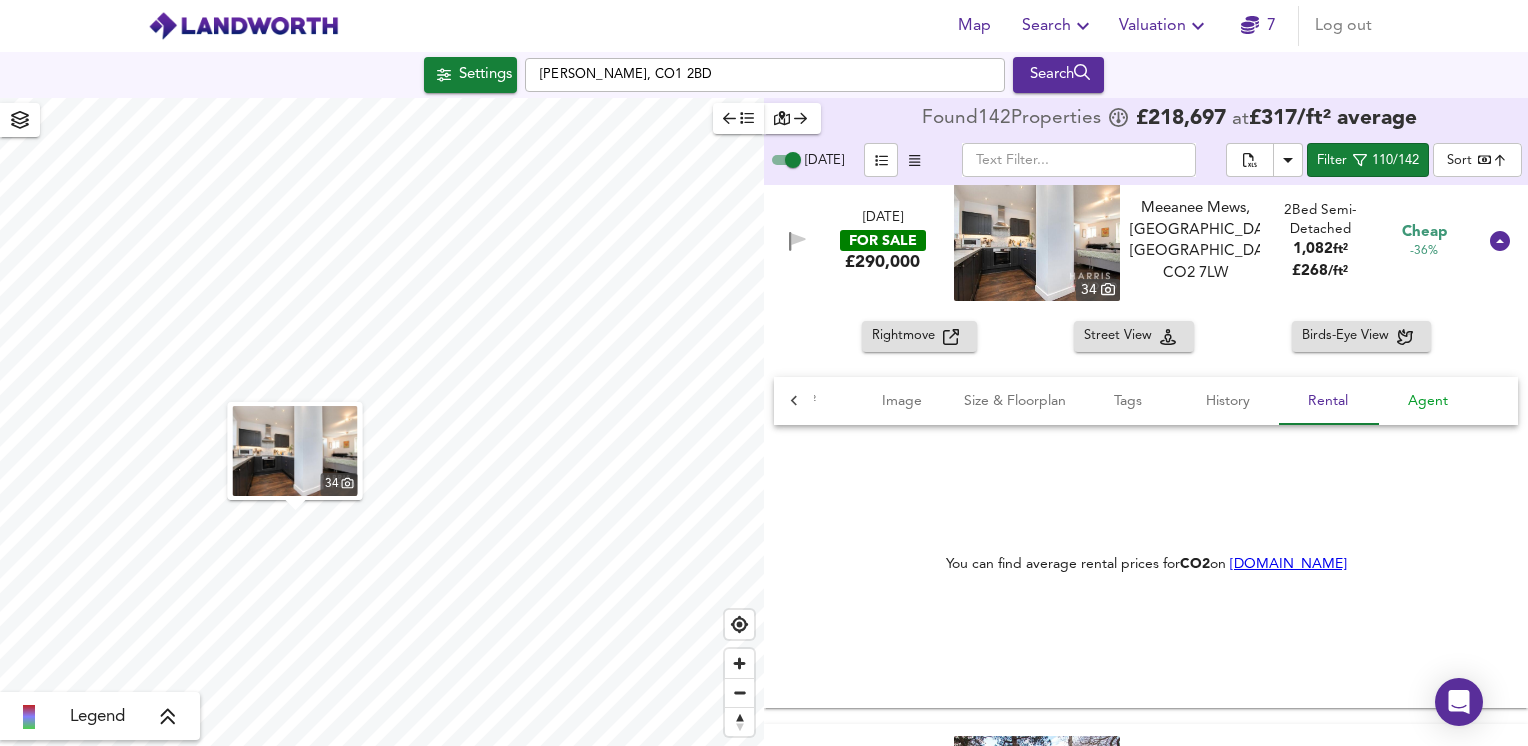 click on "Agent" at bounding box center [1428, 401] 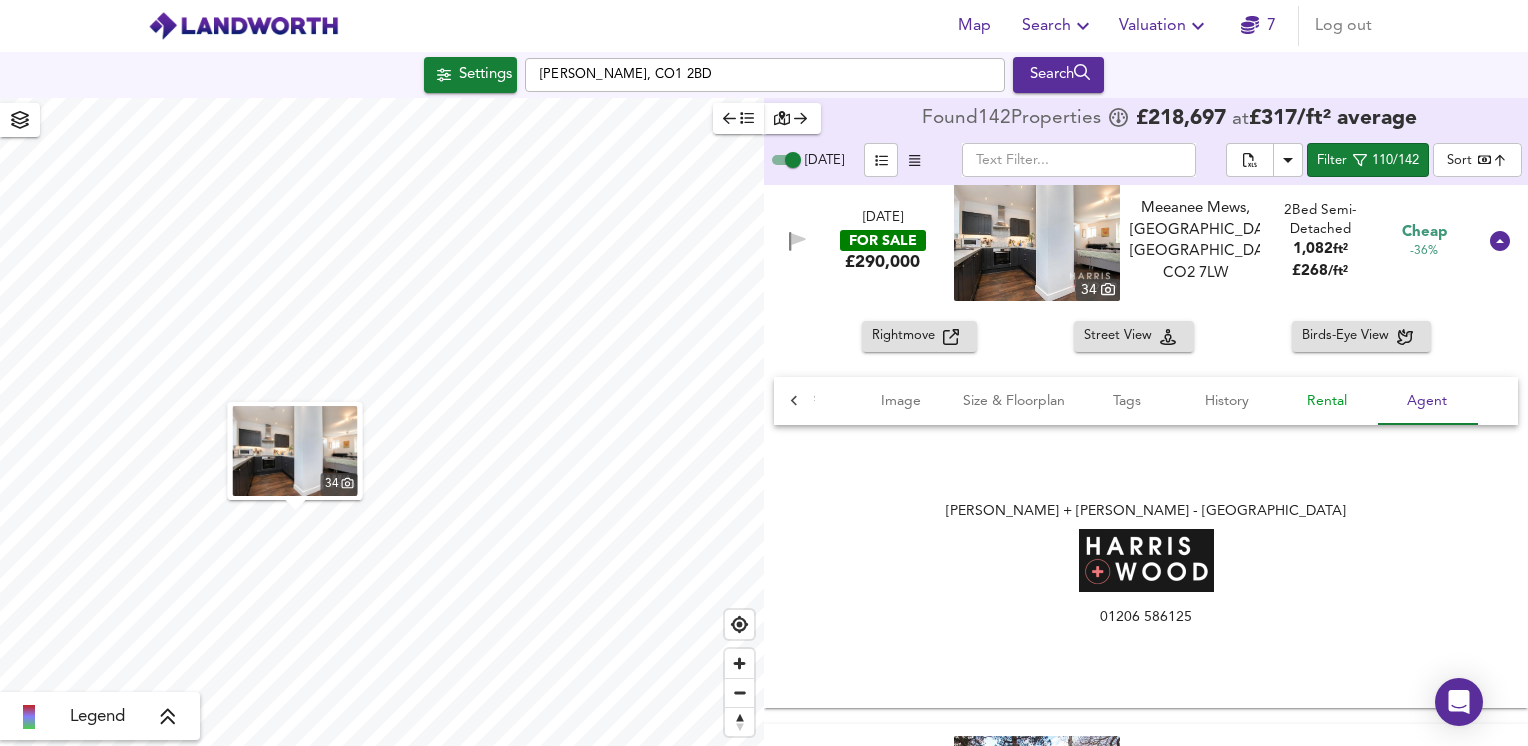 click on "Rental" at bounding box center (1327, 401) 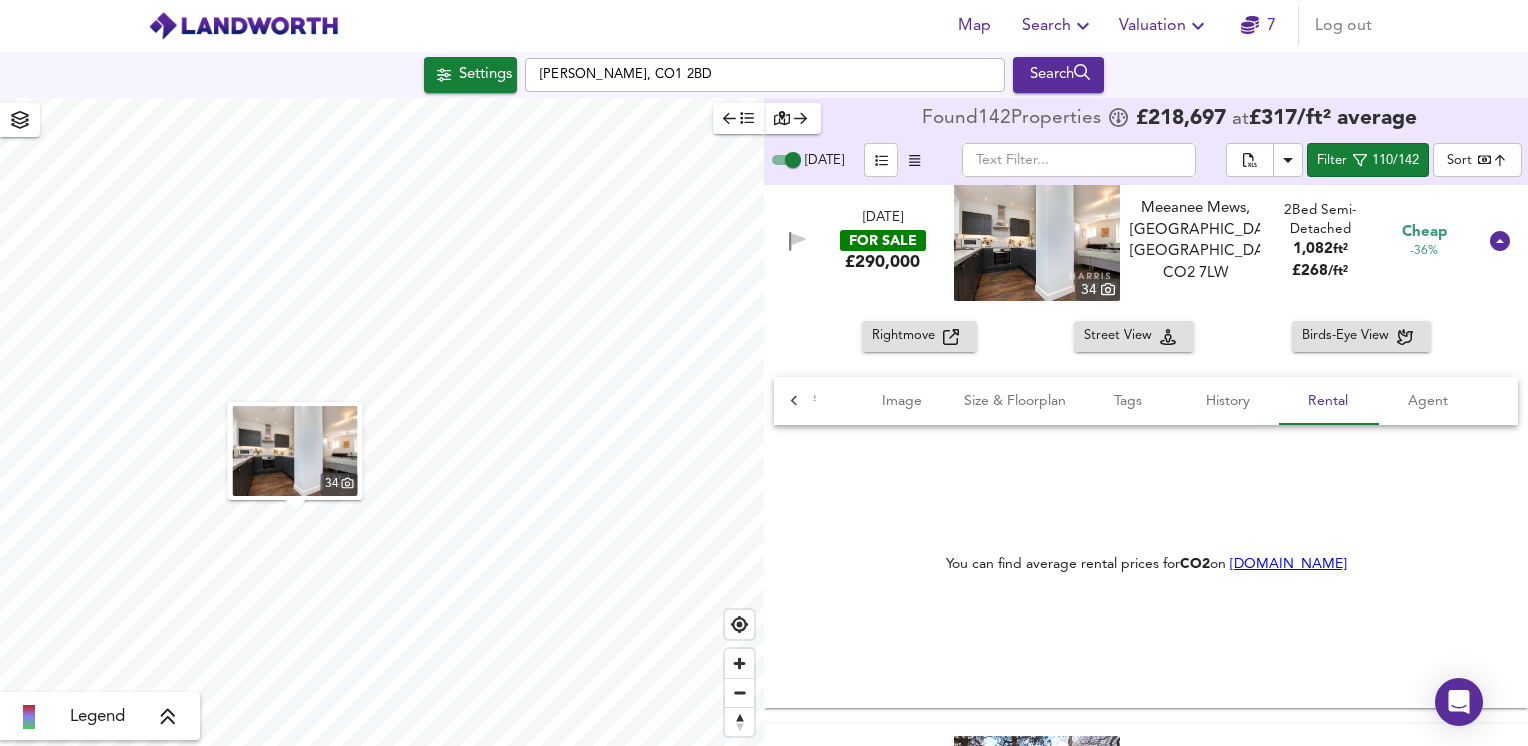 click on "Home.co.uk" at bounding box center (1288, 564) 